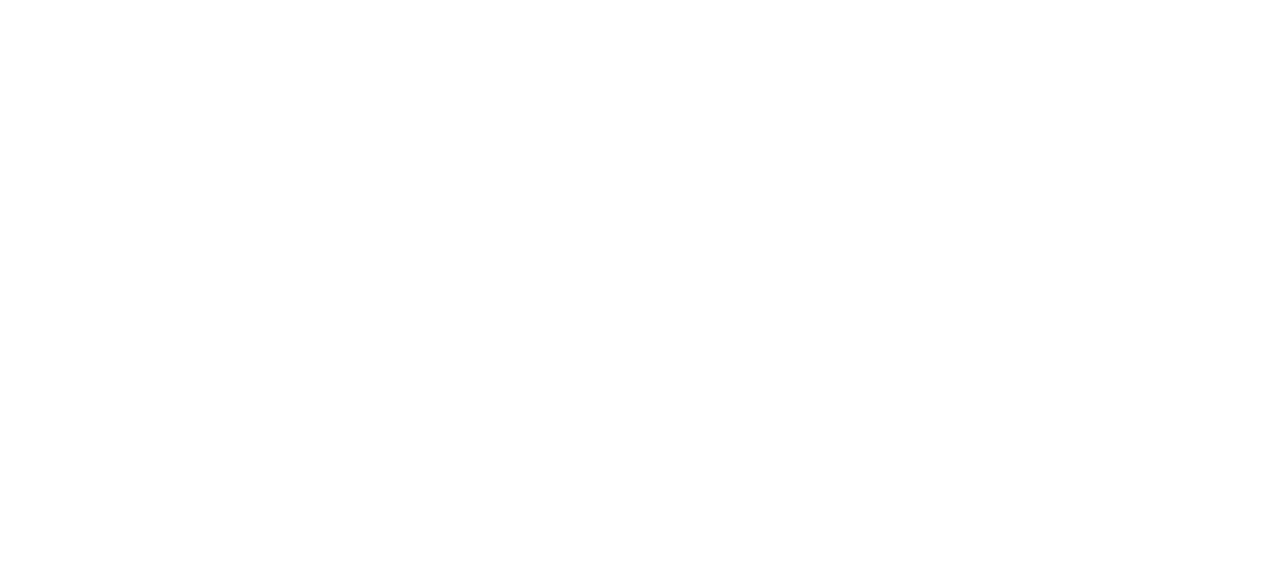 scroll, scrollTop: 0, scrollLeft: 0, axis: both 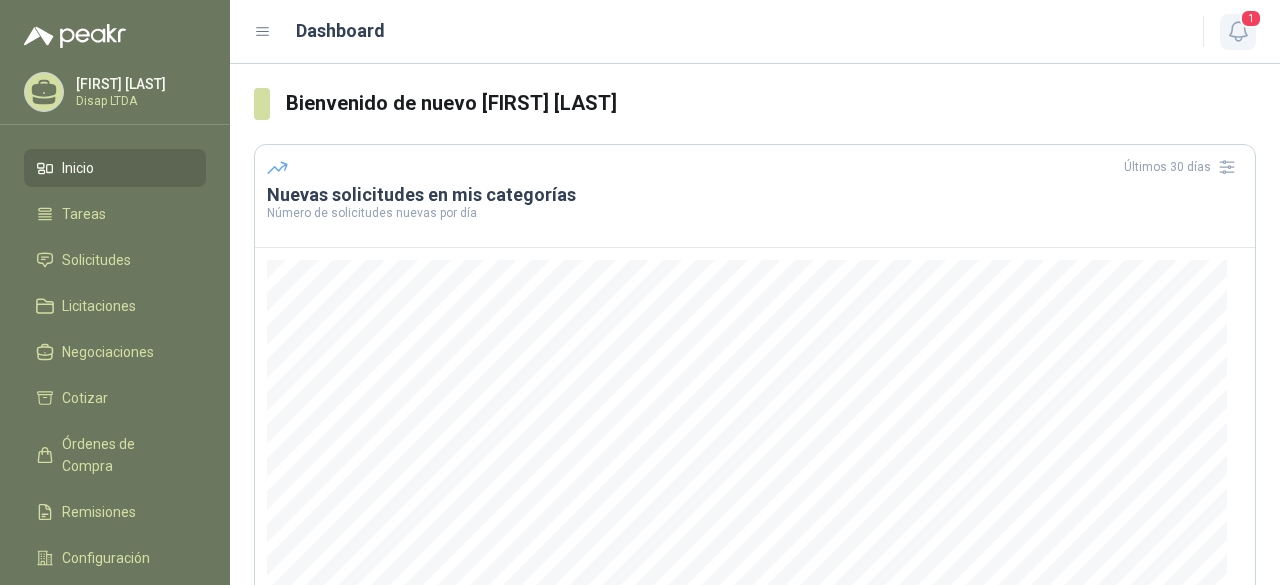 click on "1" at bounding box center [1238, 32] 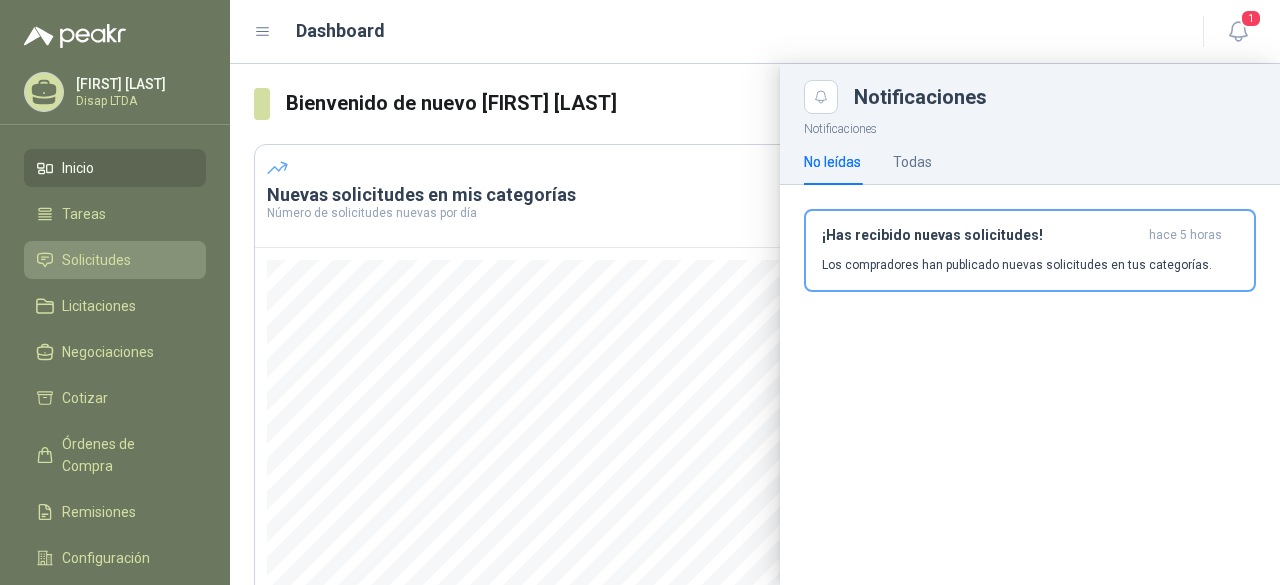 click on "Solicitudes" at bounding box center (115, 260) 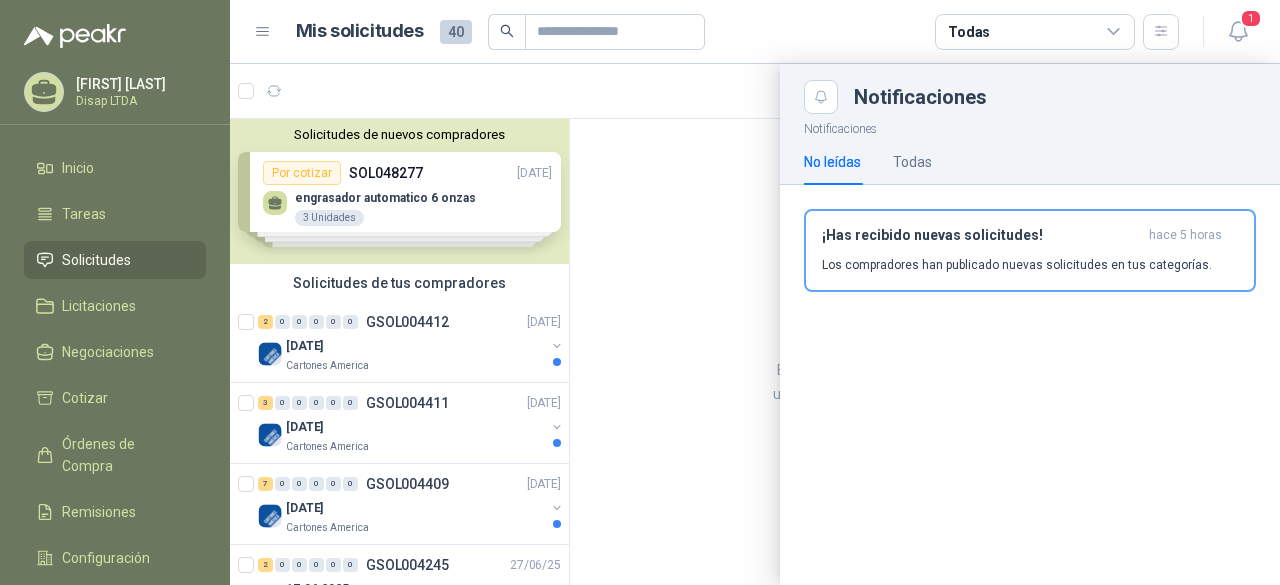 drag, startPoint x: 551, startPoint y: 231, endPoint x: 554, endPoint y: 272, distance: 41.109608 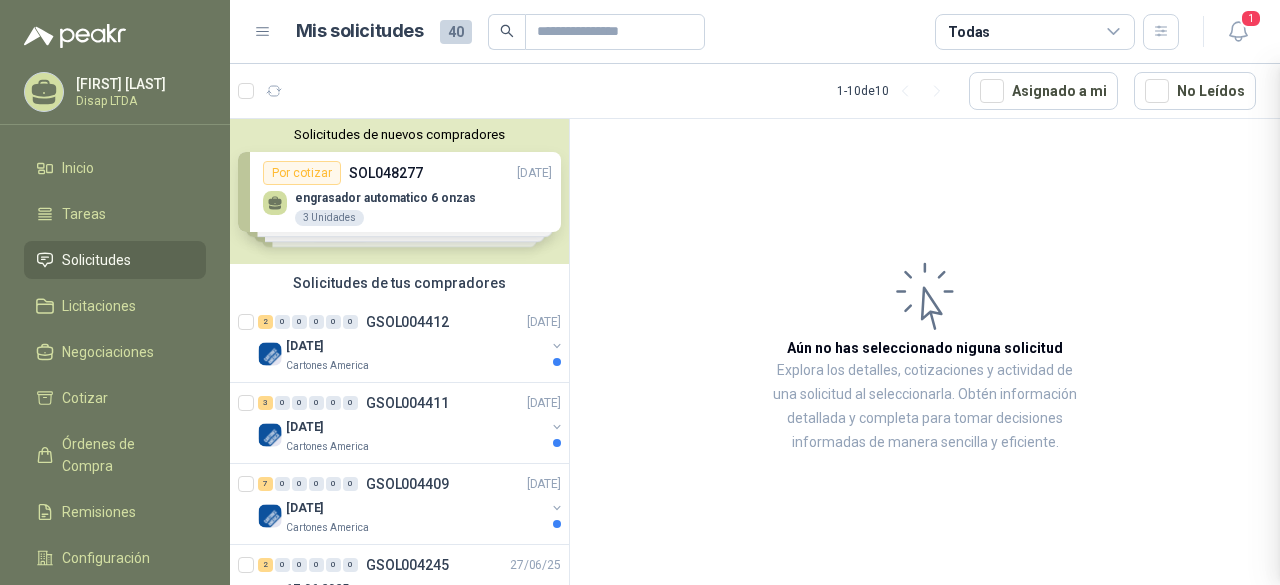 click at bounding box center [755, 324] 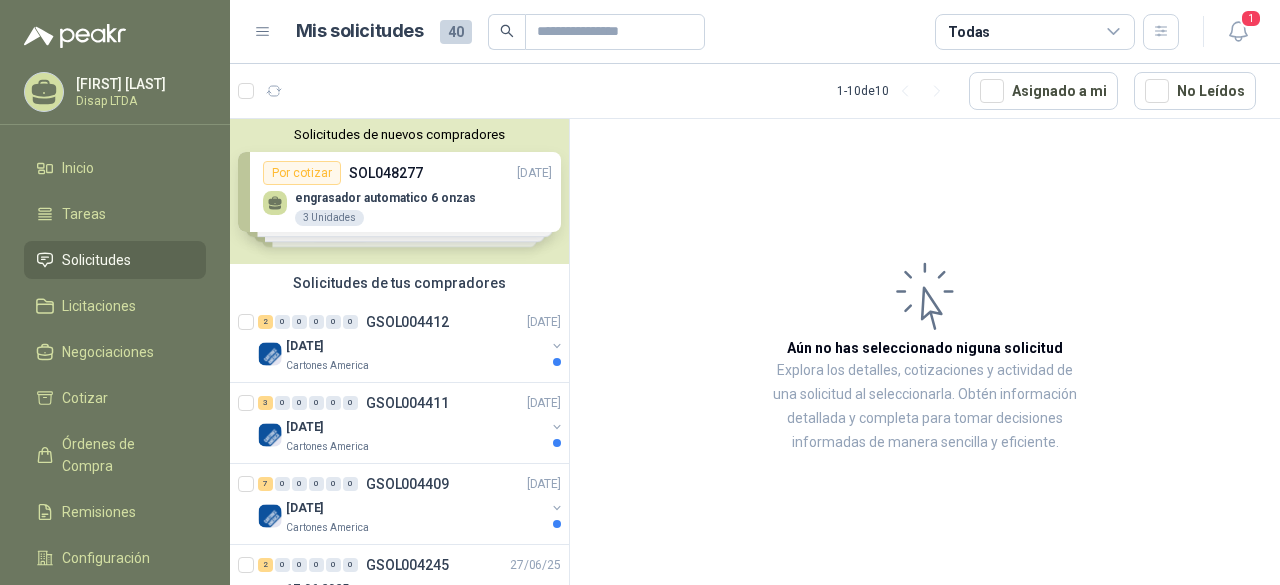 click on "[NUMBER]   [NUMBER]   [ID] [DATE]" at bounding box center [411, 322] 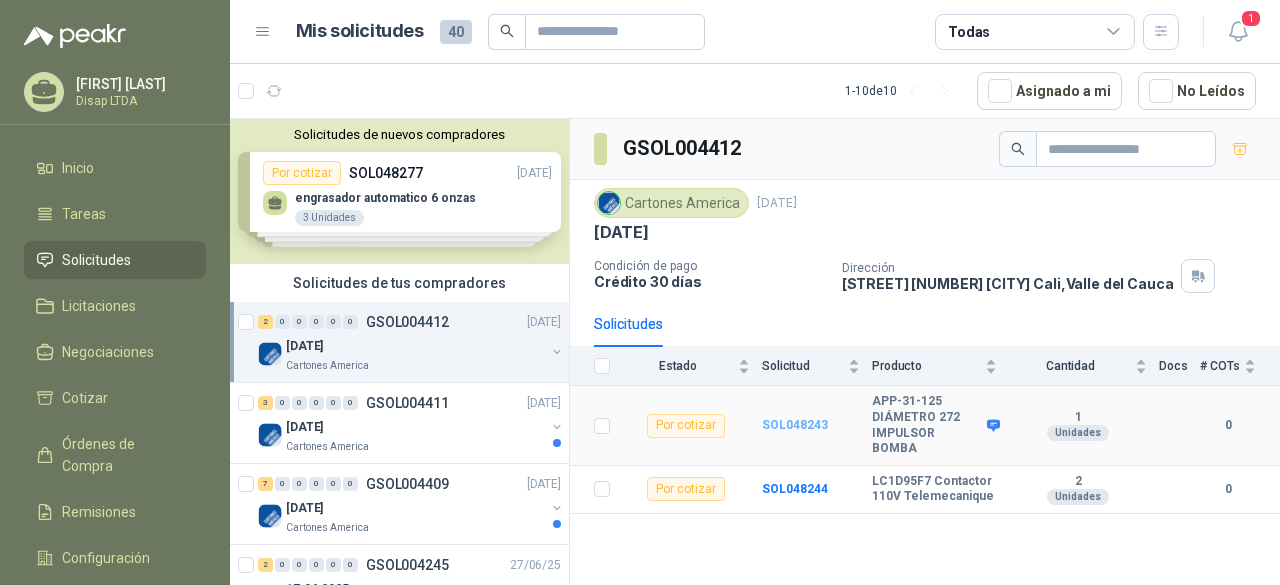 click on "SOL048243" at bounding box center (795, 425) 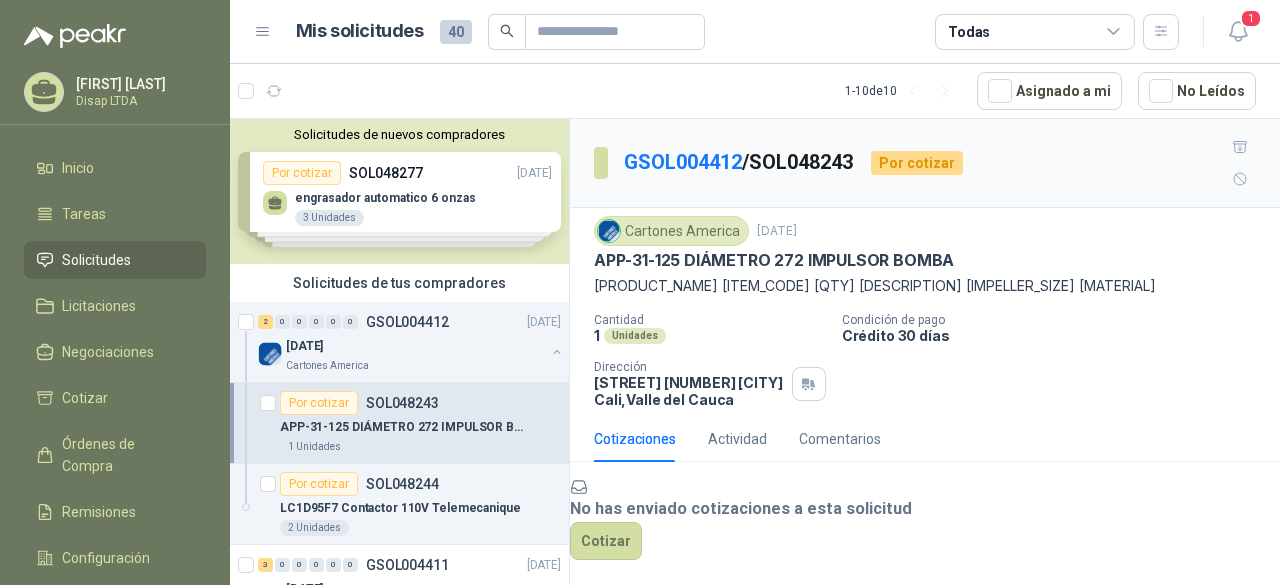 drag, startPoint x: 1018, startPoint y: 281, endPoint x: 584, endPoint y: 243, distance: 435.66043 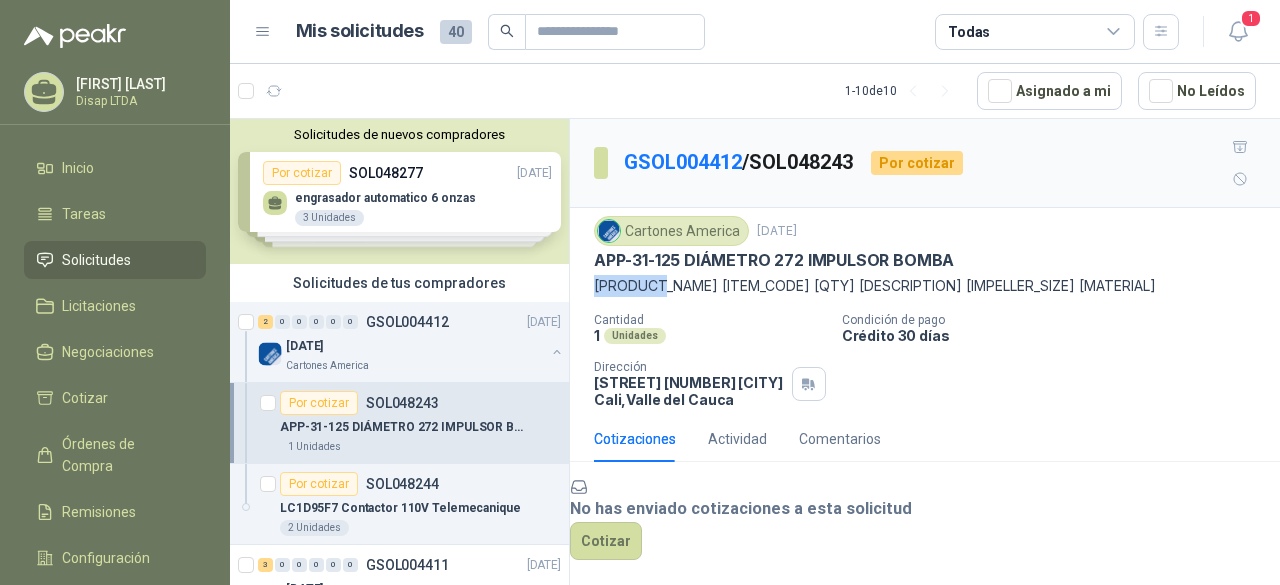 click on "[COMPANY] [DATE]   [PRODUCT_NAME] [PRODUCT_NAME] [ITEM_CODE] [QTY] [DESCRIPTION] [IMPELLER_SIZE] [MATERIAL] Cantidad [NUMBER]   Unidades Condición de pago Crédito [NUMBER] días Dirección [STREET] [NUMBER] [CITY]   [CITY],  [STATE]" at bounding box center [925, 312] 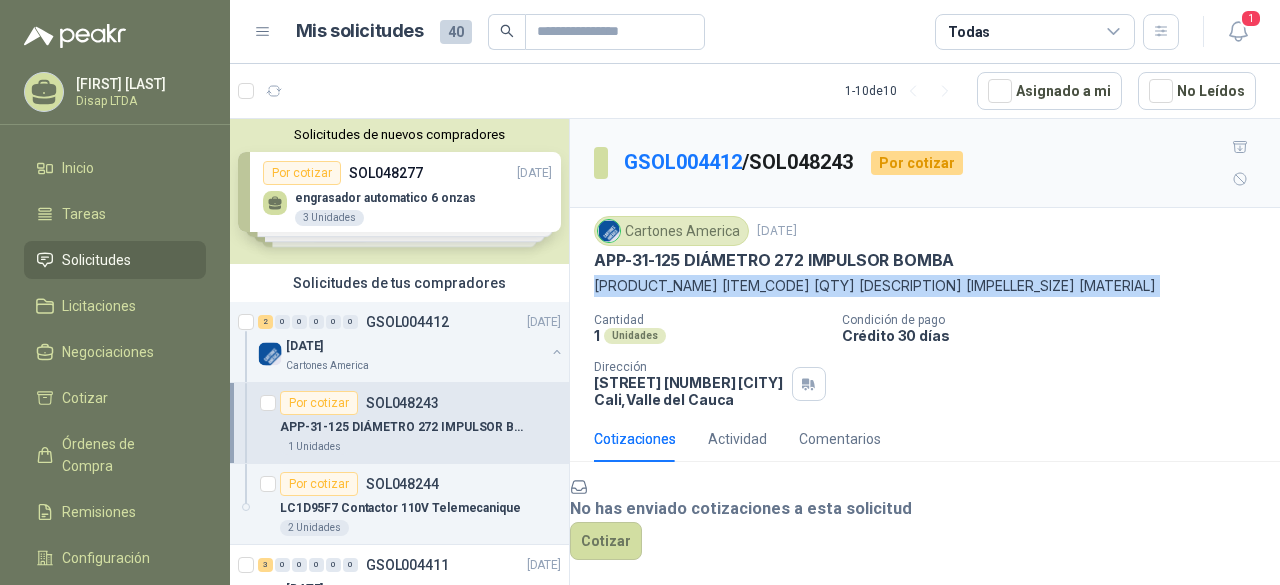 click on "[COMPANY] [DATE]   [PRODUCT_NAME] [PRODUCT_NAME] [ITEM_CODE] [QTY] [DESCRIPTION] [IMPELLER_SIZE] [MATERIAL] Cantidad [NUMBER]   Unidades Condición de pago Crédito [NUMBER] días Dirección [STREET] [NUMBER] [CITY]   [CITY],  [STATE]" at bounding box center [925, 312] 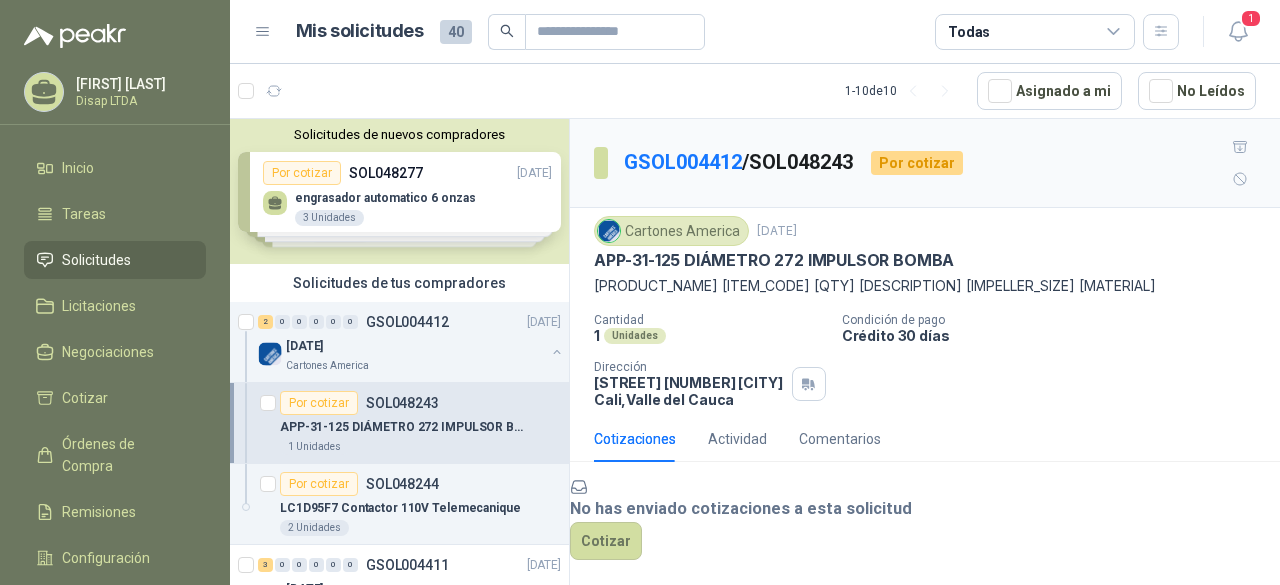 drag, startPoint x: 590, startPoint y: 249, endPoint x: 1042, endPoint y: 283, distance: 453.27695 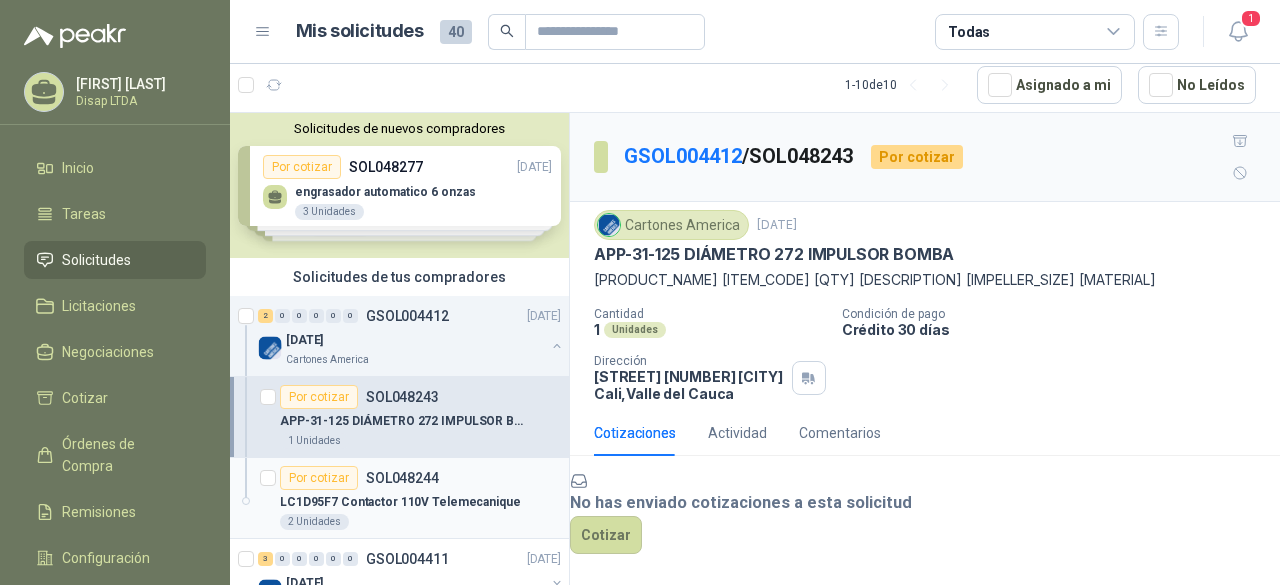 click on "LC1D95F7 Contactor 110V  Telemecanique" at bounding box center (400, 502) 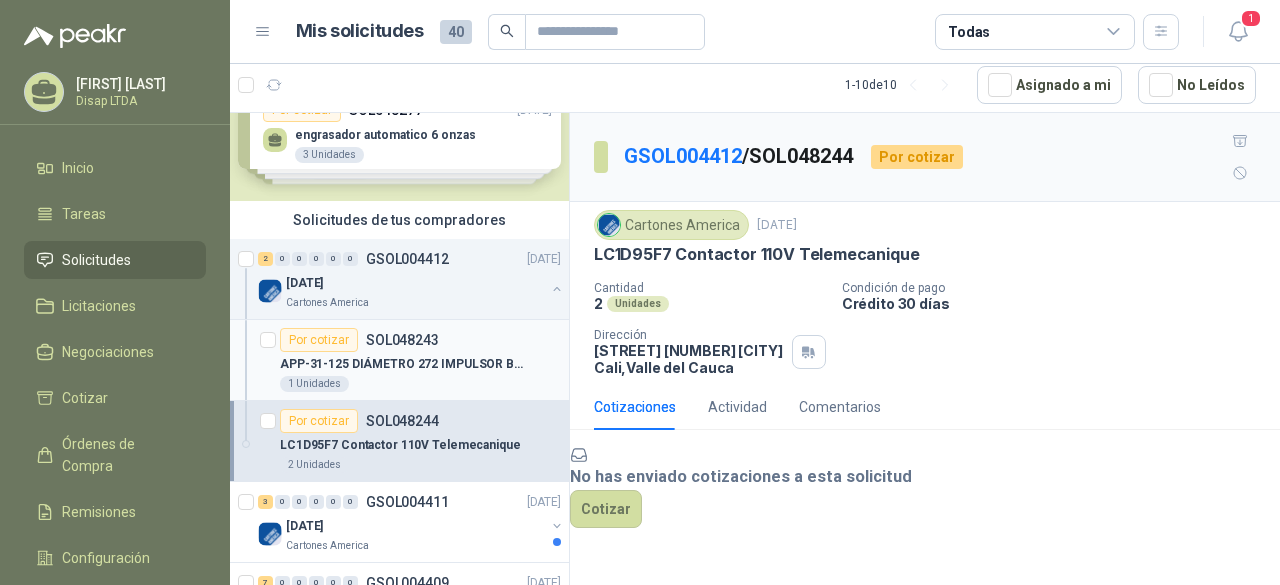 scroll, scrollTop: 100, scrollLeft: 0, axis: vertical 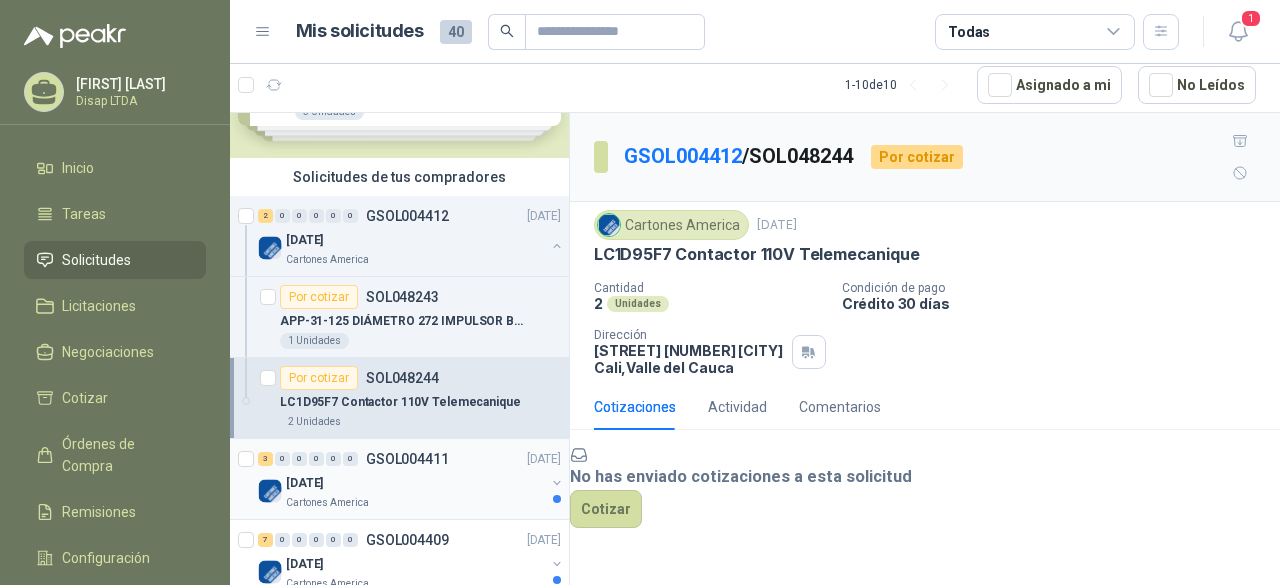 click on "[NUMBER]   [NUMBER]   [ID] [DATE]" at bounding box center [411, 459] 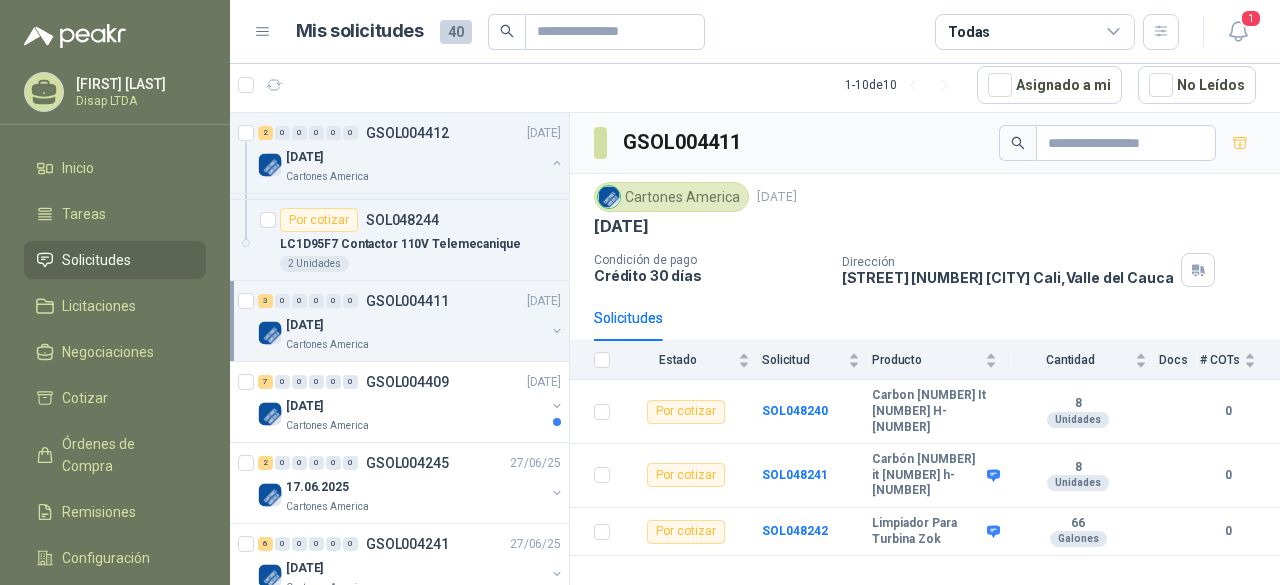 scroll, scrollTop: 300, scrollLeft: 0, axis: vertical 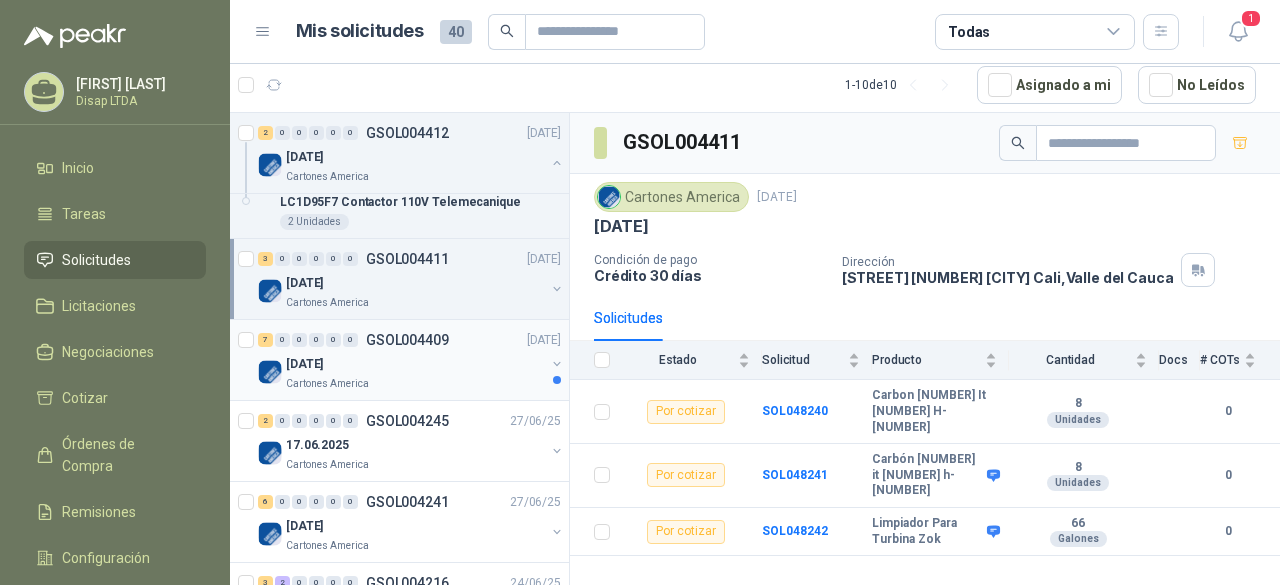 click on "Cartones America" at bounding box center (415, 384) 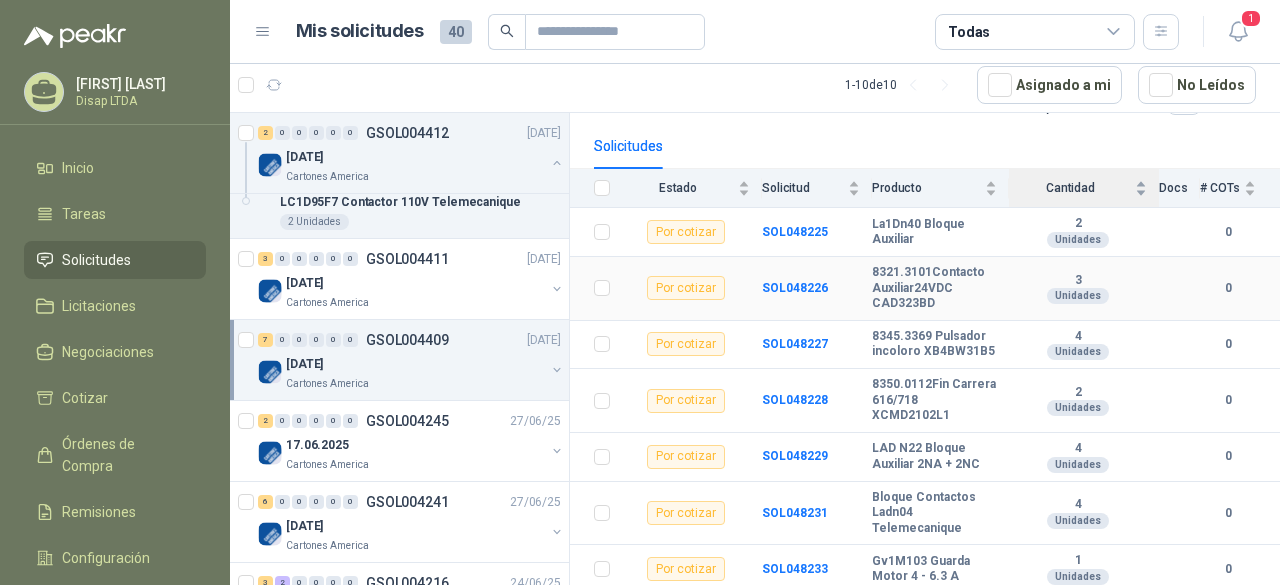 scroll, scrollTop: 190, scrollLeft: 0, axis: vertical 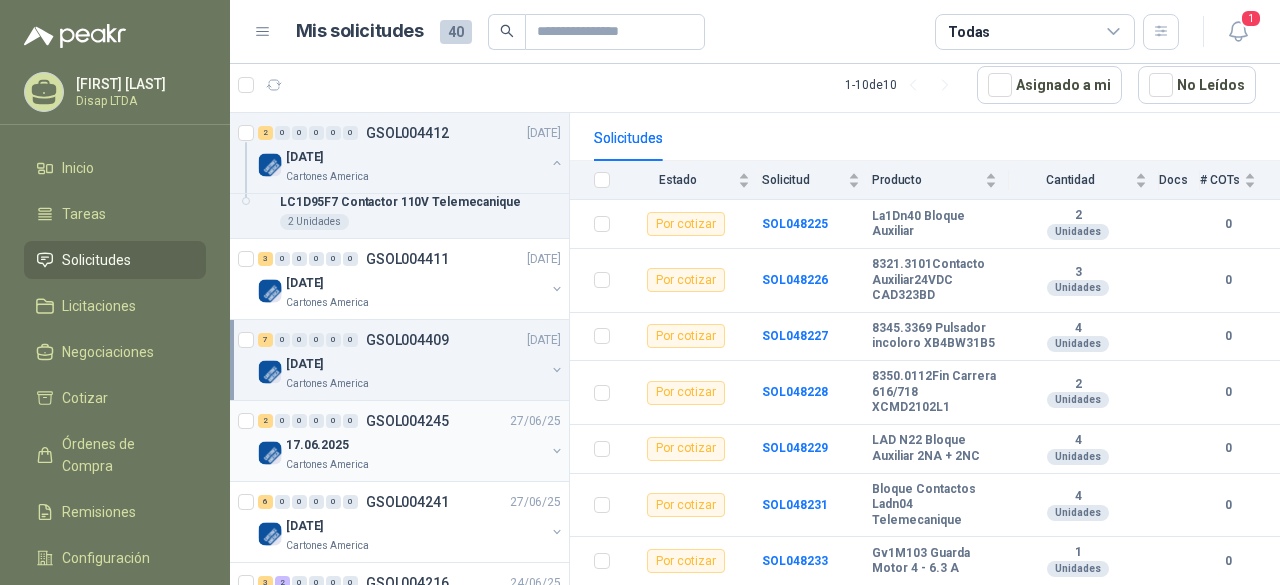 click on "17.06.2025" at bounding box center (415, 445) 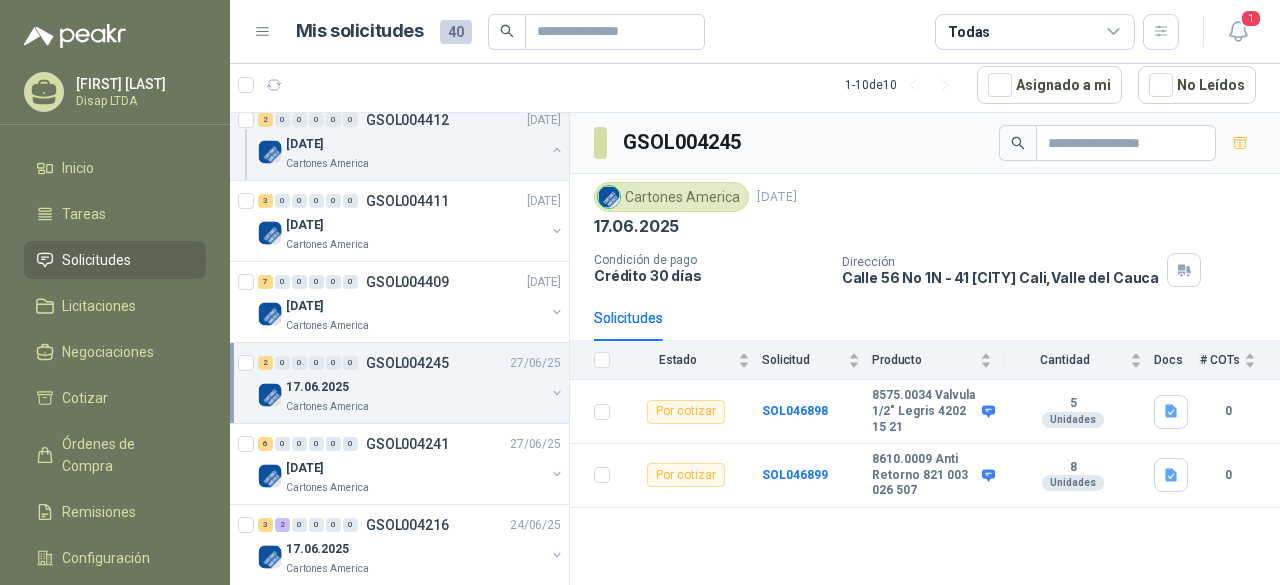 scroll, scrollTop: 400, scrollLeft: 0, axis: vertical 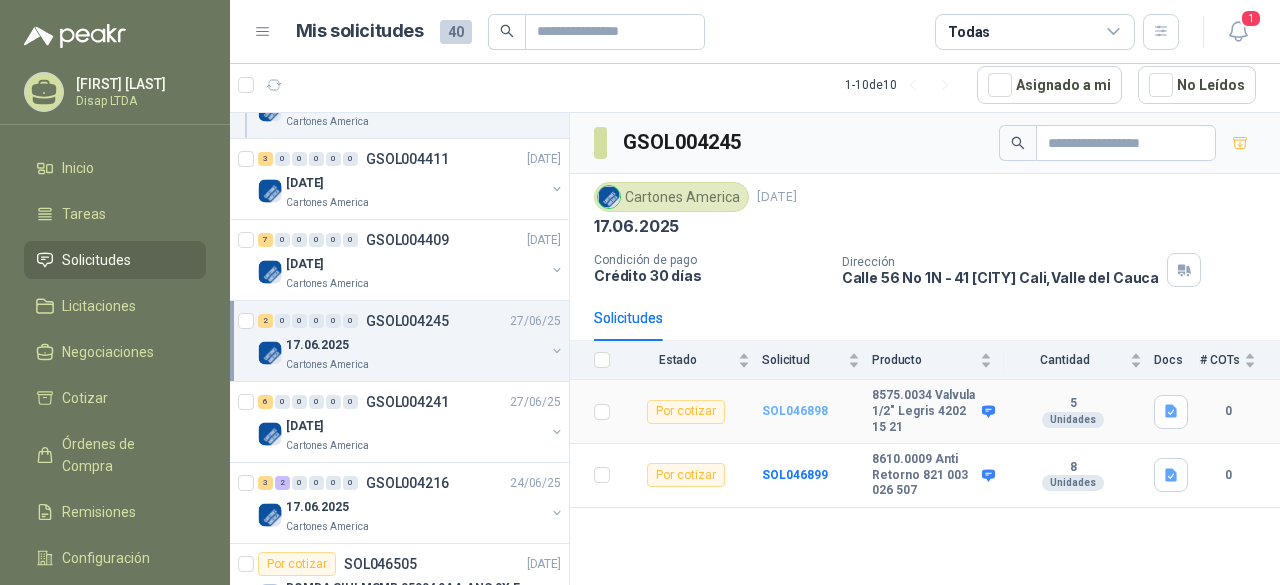 click on "SOL046898" at bounding box center (795, 411) 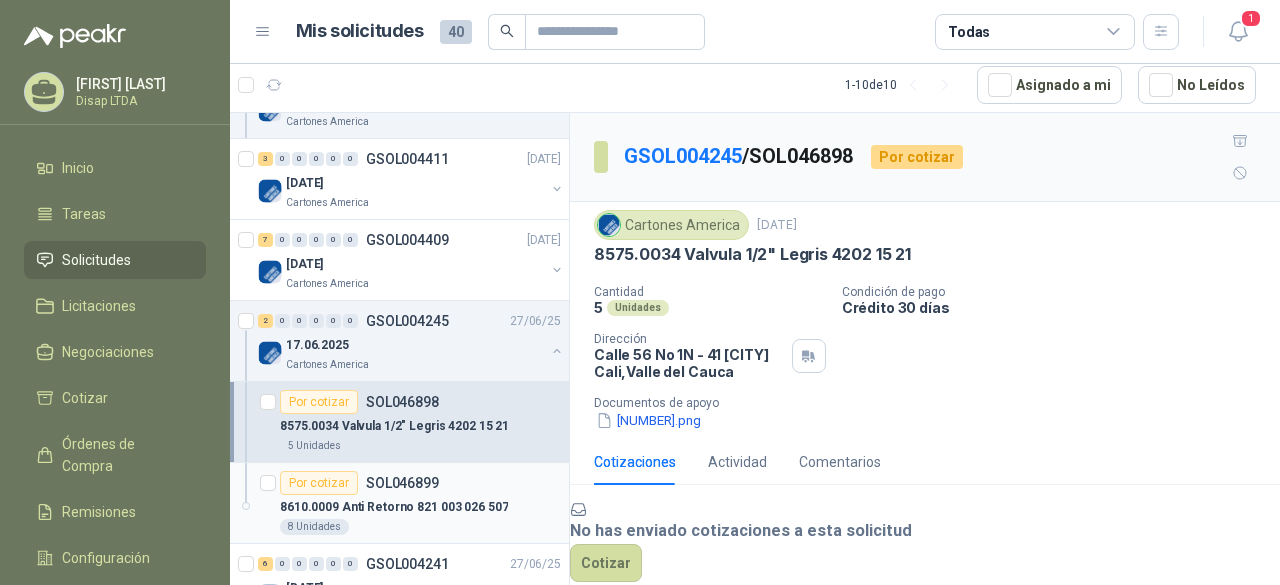 click on "8610.0009 Anti Retorno 821 003 026 507" at bounding box center [394, 507] 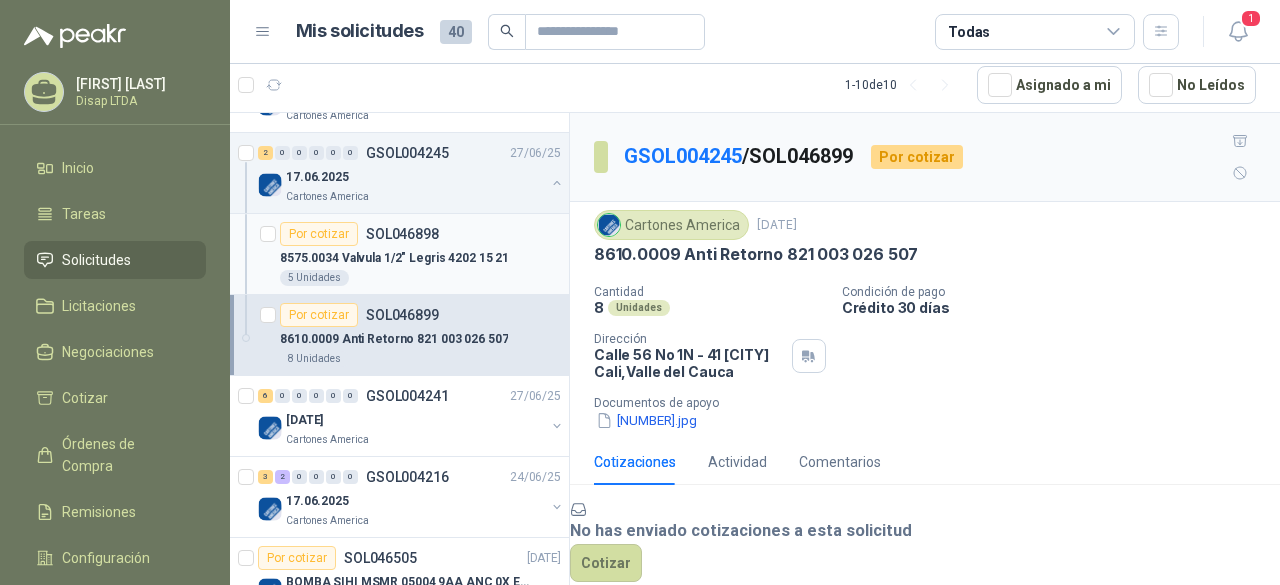 scroll, scrollTop: 600, scrollLeft: 0, axis: vertical 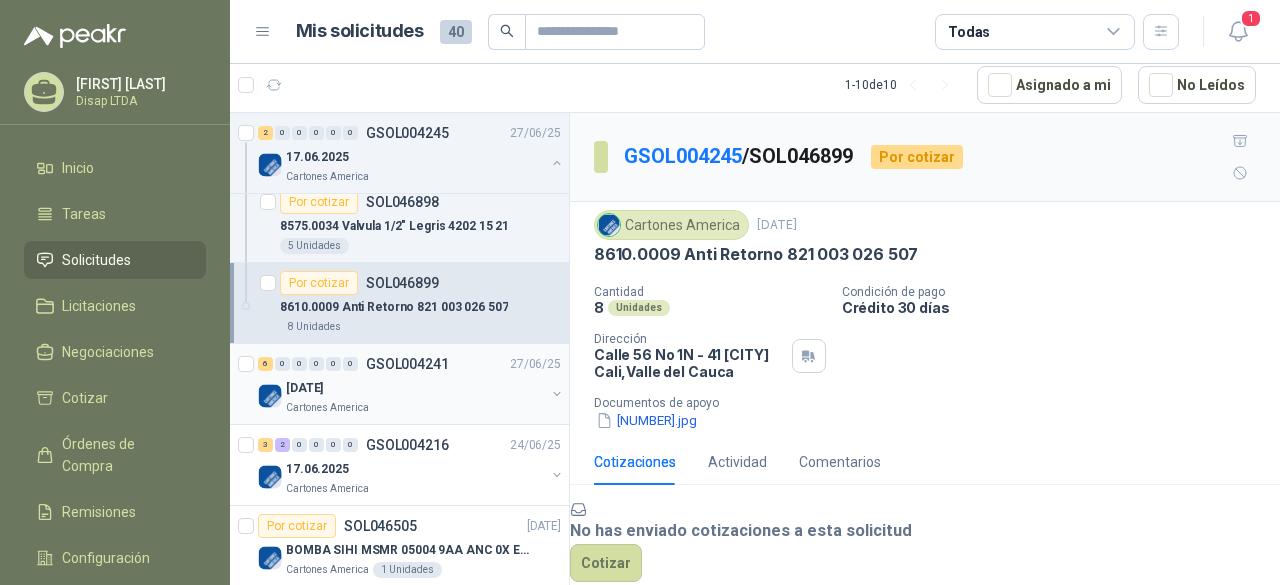 click on "GSOL004241" at bounding box center [407, 364] 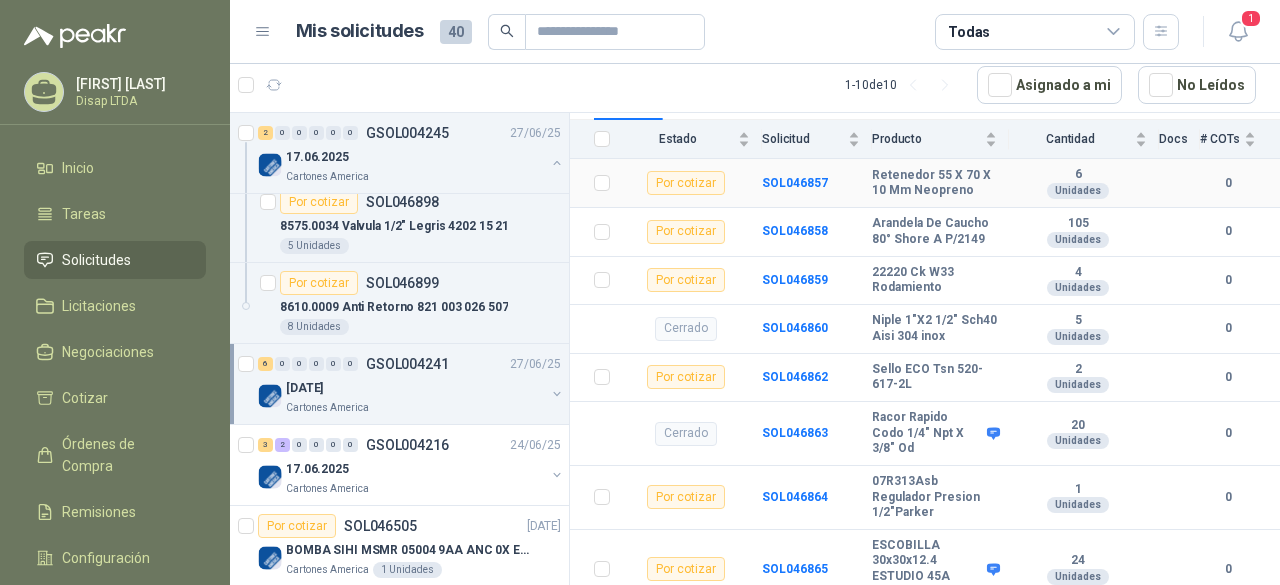 scroll, scrollTop: 240, scrollLeft: 0, axis: vertical 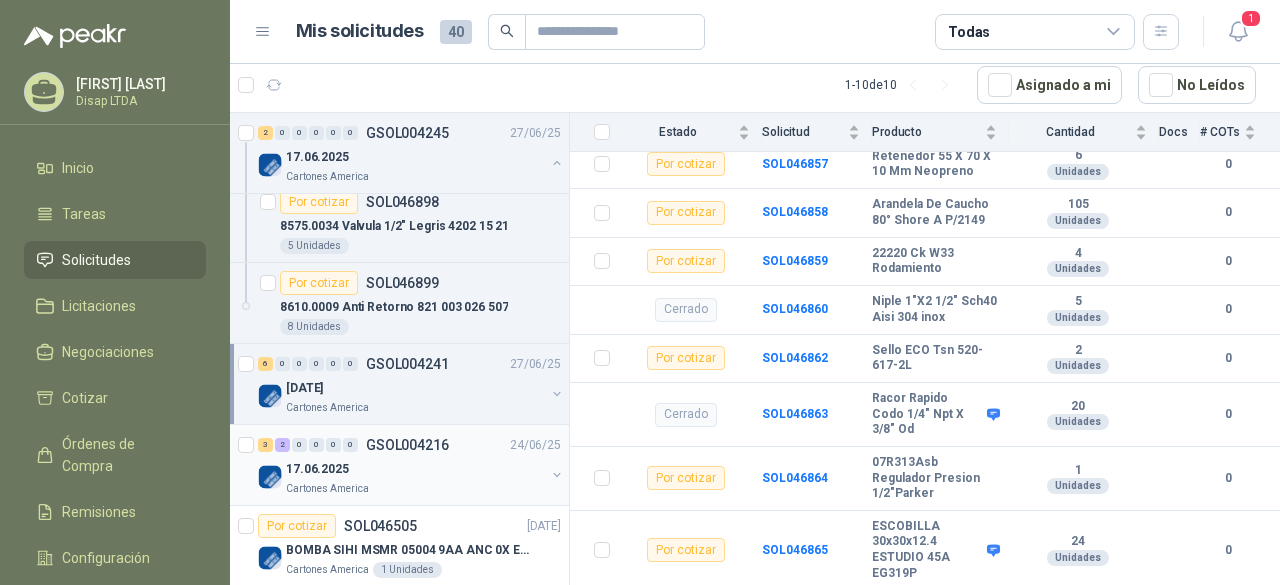 click on "17.06.2025" at bounding box center [415, 469] 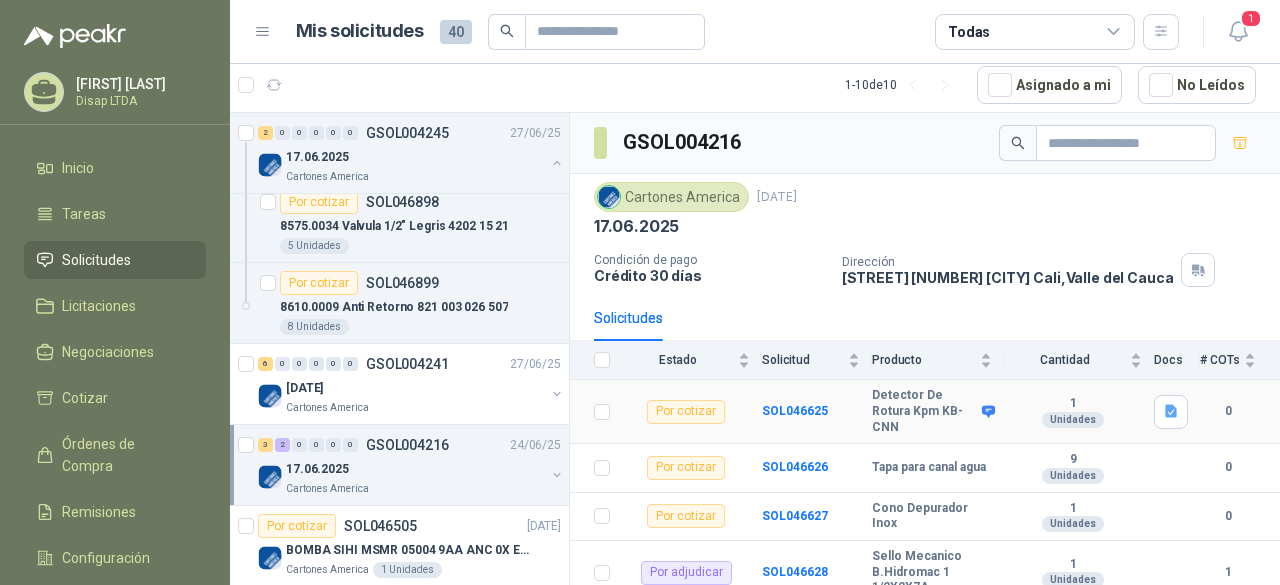 scroll, scrollTop: 65, scrollLeft: 0, axis: vertical 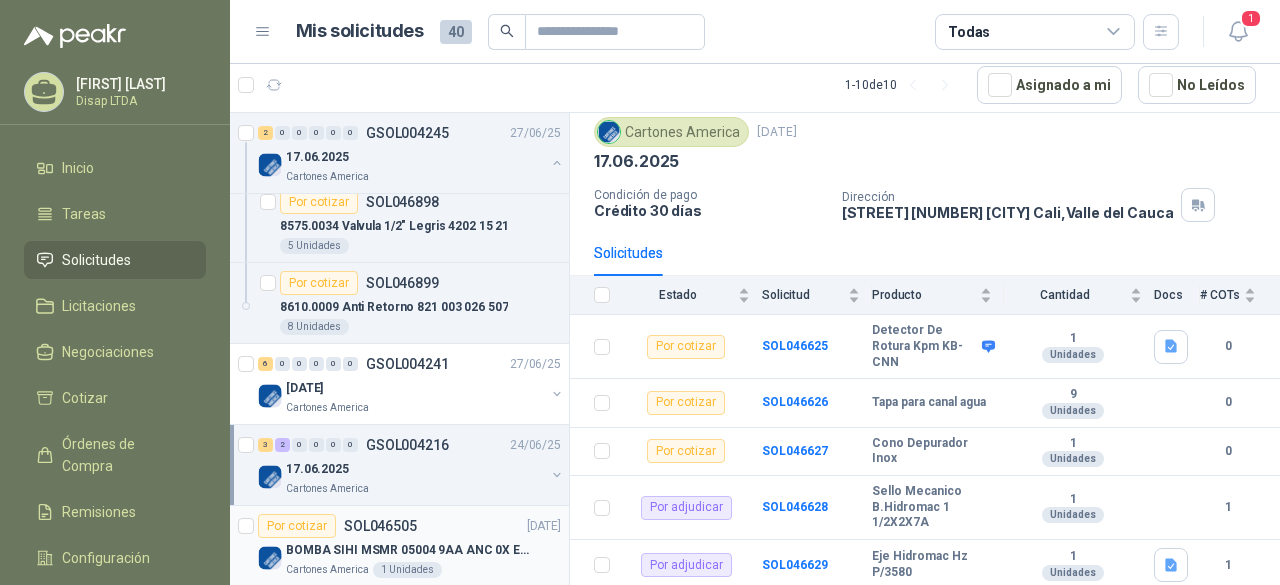 click on "BOMBA SIHI MSMR 05004 9AA ANC 0X EAB (Solo la bomba)" at bounding box center [410, 550] 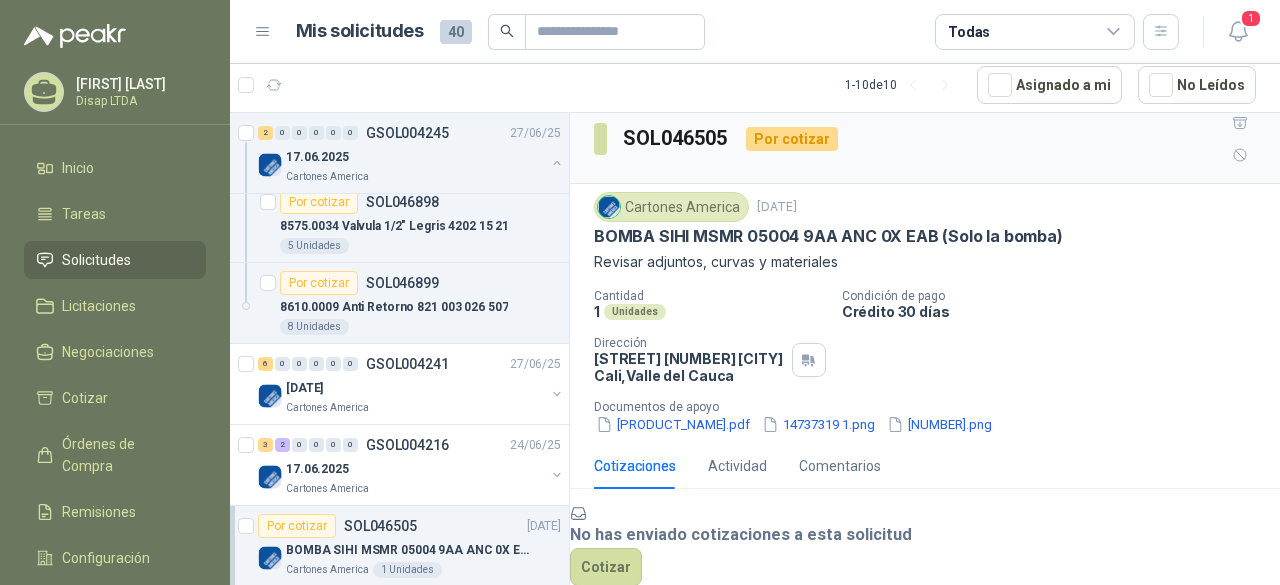 scroll, scrollTop: 159, scrollLeft: 0, axis: vertical 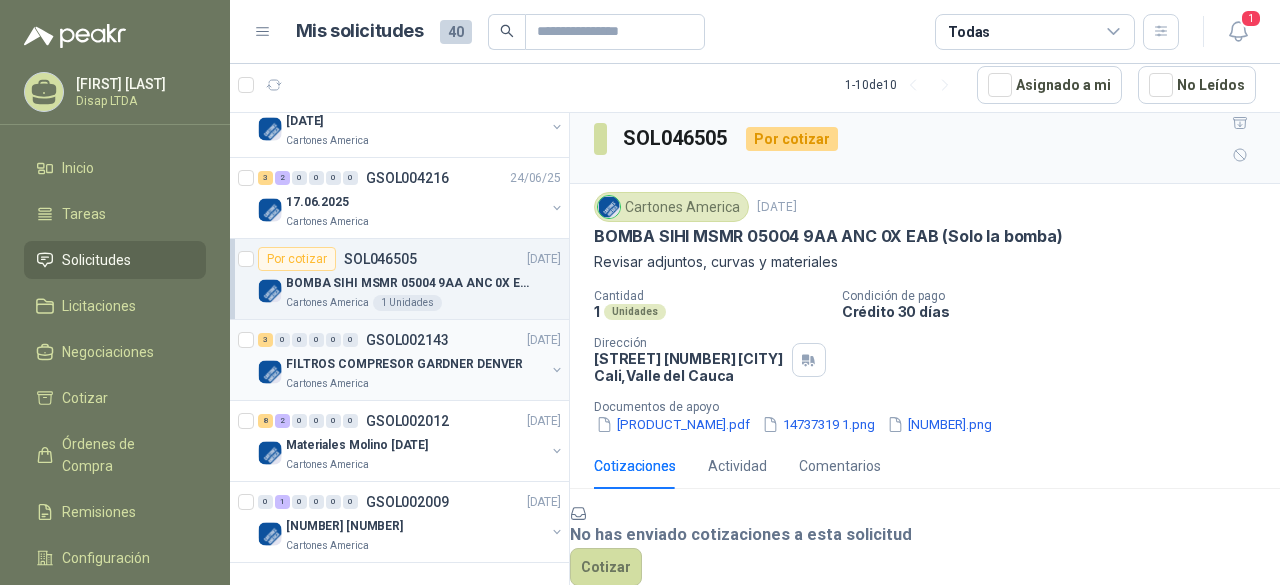 click on "FILTROS COMPRESOR GARDNER DENVER" at bounding box center (404, 364) 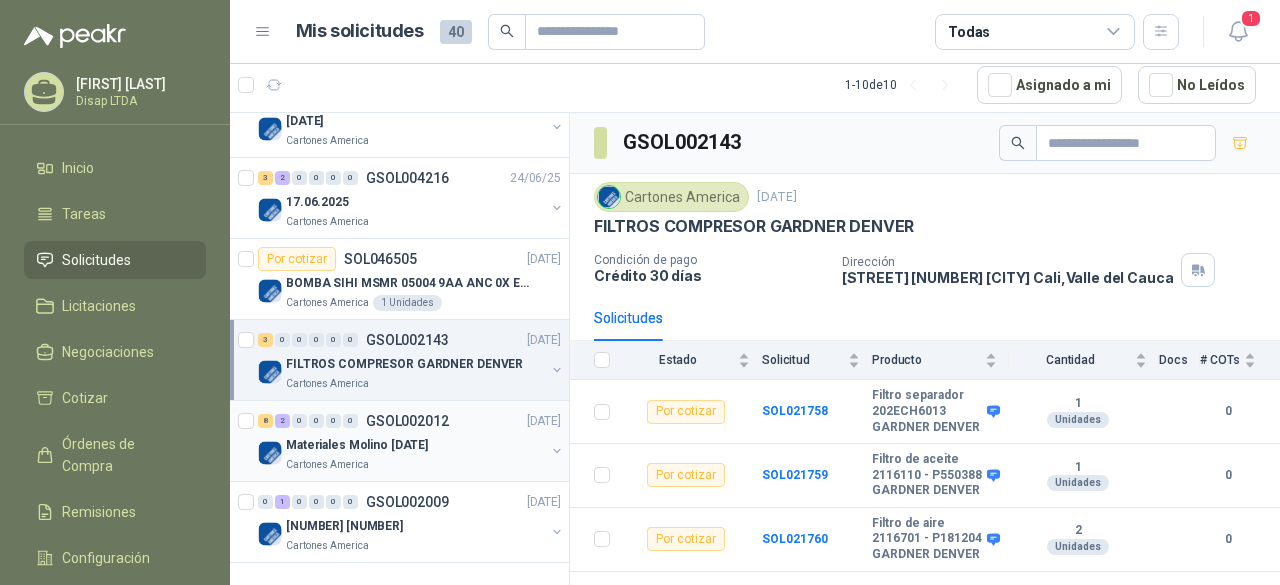 click on "Materiales Molino [DATE]" at bounding box center [415, 445] 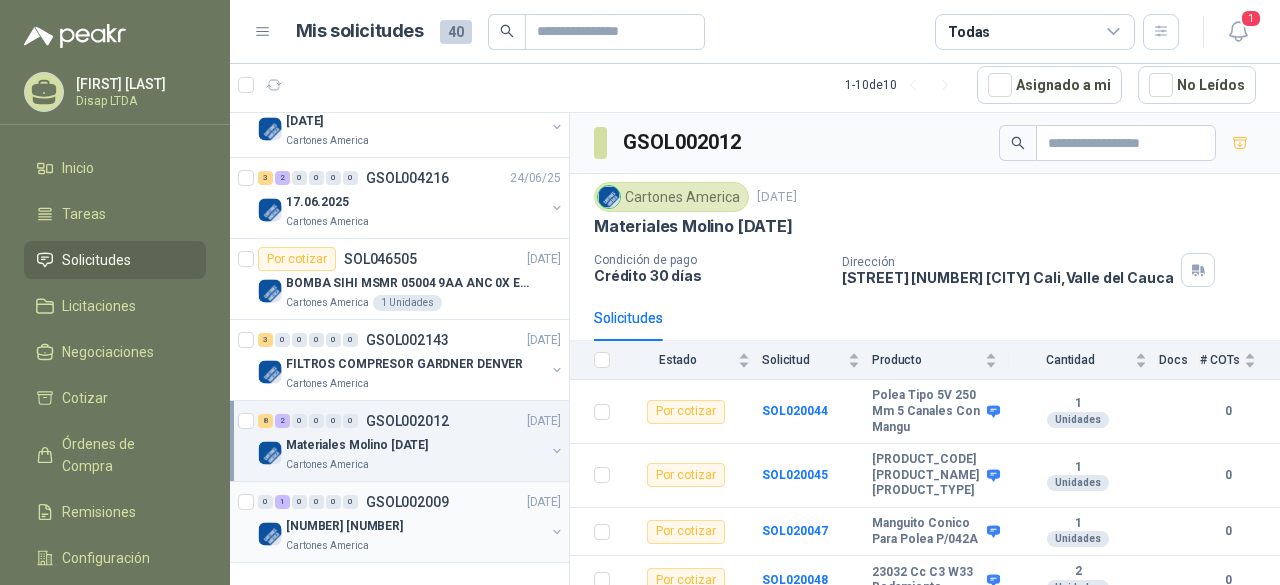 click on "[NUMBER] [NUMBER]" at bounding box center [415, 526] 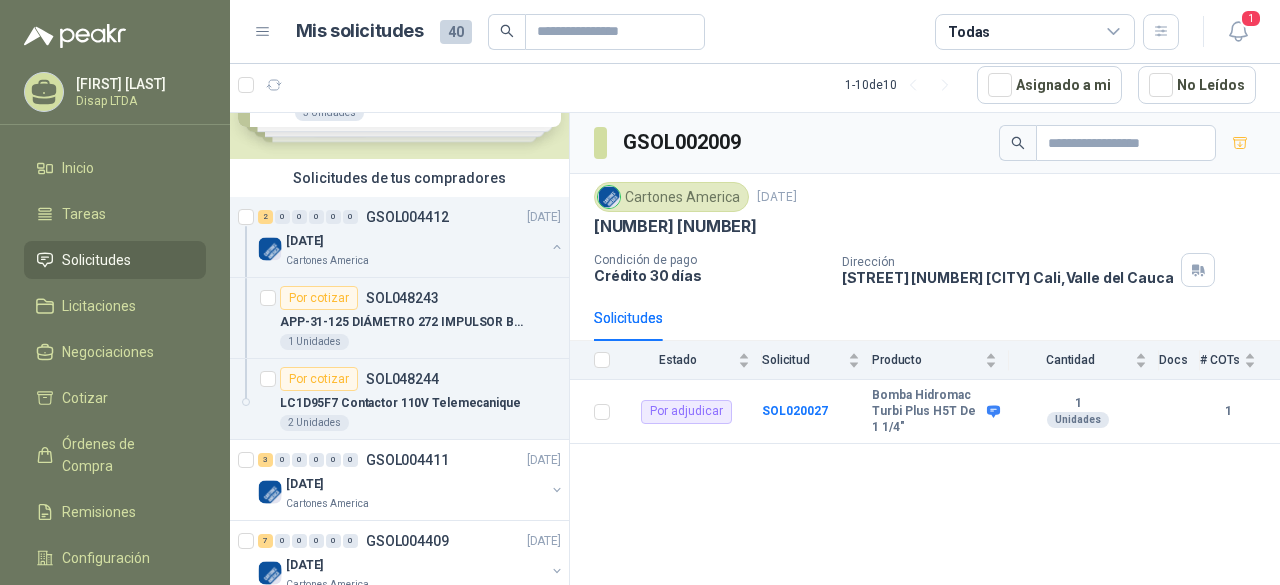 scroll, scrollTop: 0, scrollLeft: 0, axis: both 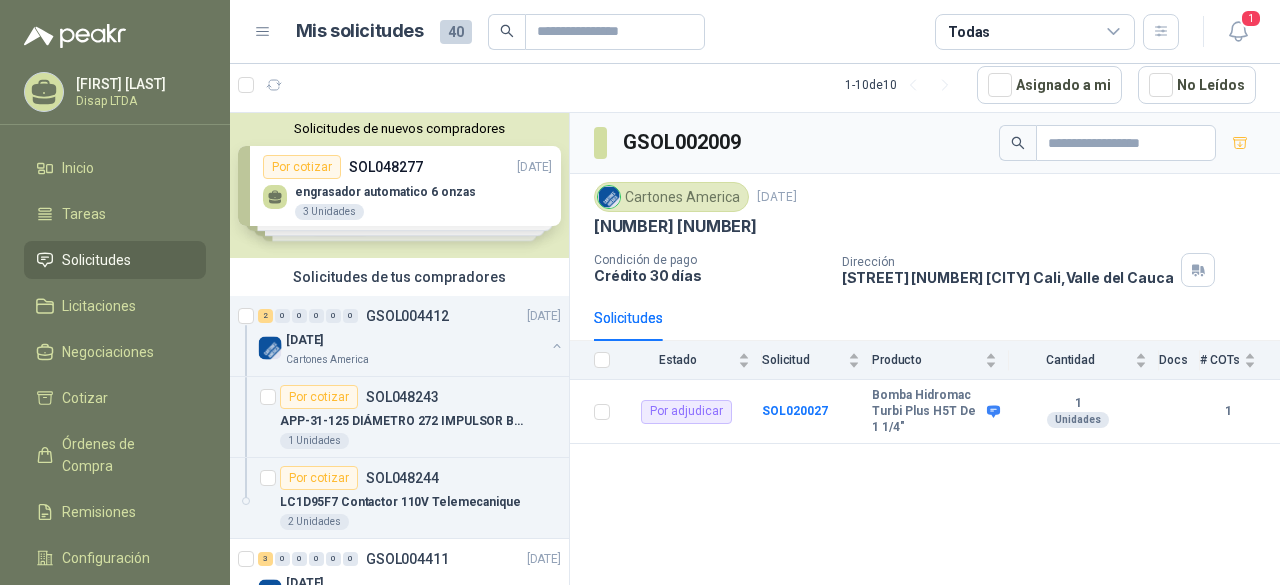 click on "Solicitudes de nuevos compradores Por cotizar [ID] [DATE]   [PRODUCT_NAME] [NUMBER]   Unidades Por cotizar [ID] [DATE]   [PRODUCT_NAME] [NUMBER]   Unidades Por cotizar [ID] [DATE]   [PRODUCT_NAME] [NUMBER]   Unidades Por cotizar [ID] [DATE]   [PRODUCT_NAME] [NUMBER]   Unidades ¿Quieres recibir  cientos de solicitudes de compra  como estas todos los días? Agenda una reunión" at bounding box center [399, 185] 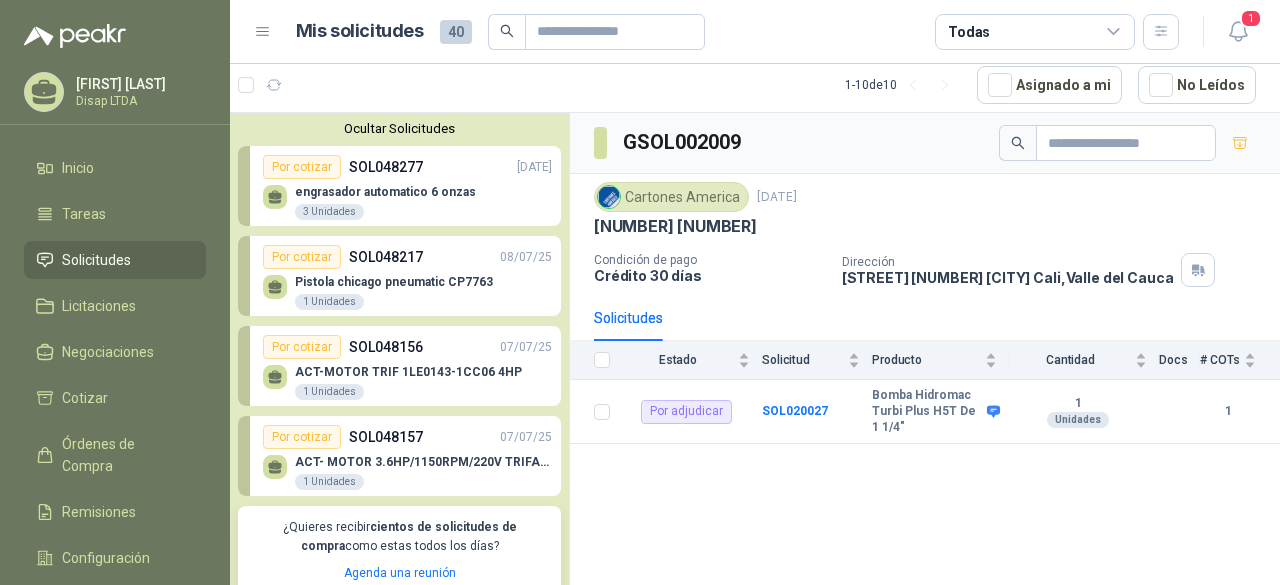 scroll, scrollTop: 100, scrollLeft: 0, axis: vertical 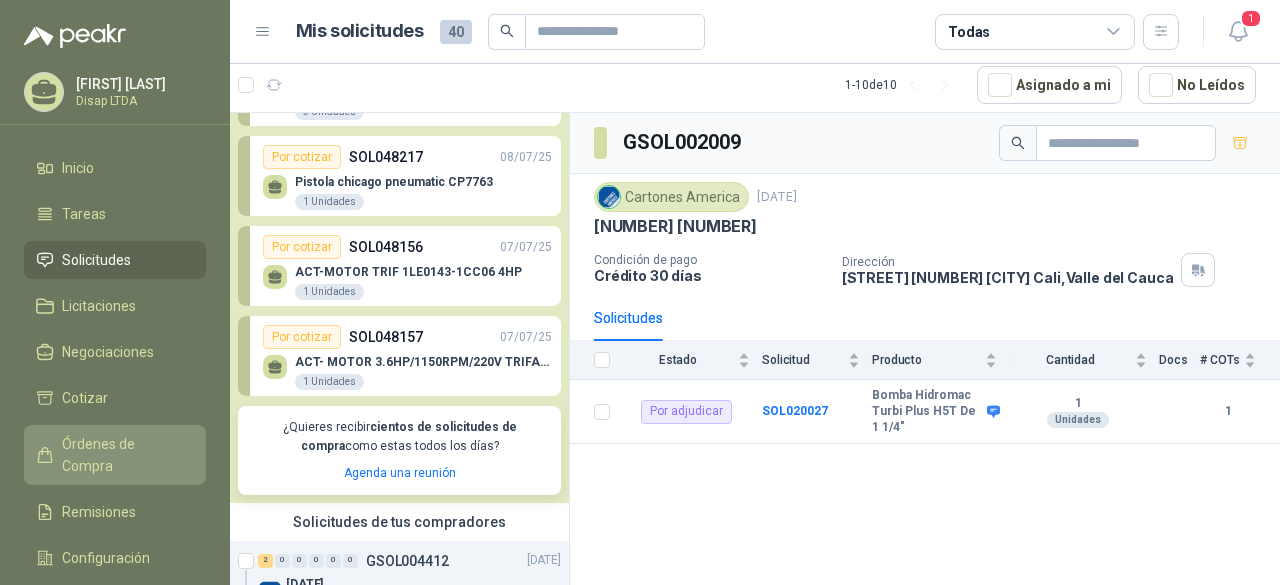 click on "Órdenes de Compra" at bounding box center [124, 455] 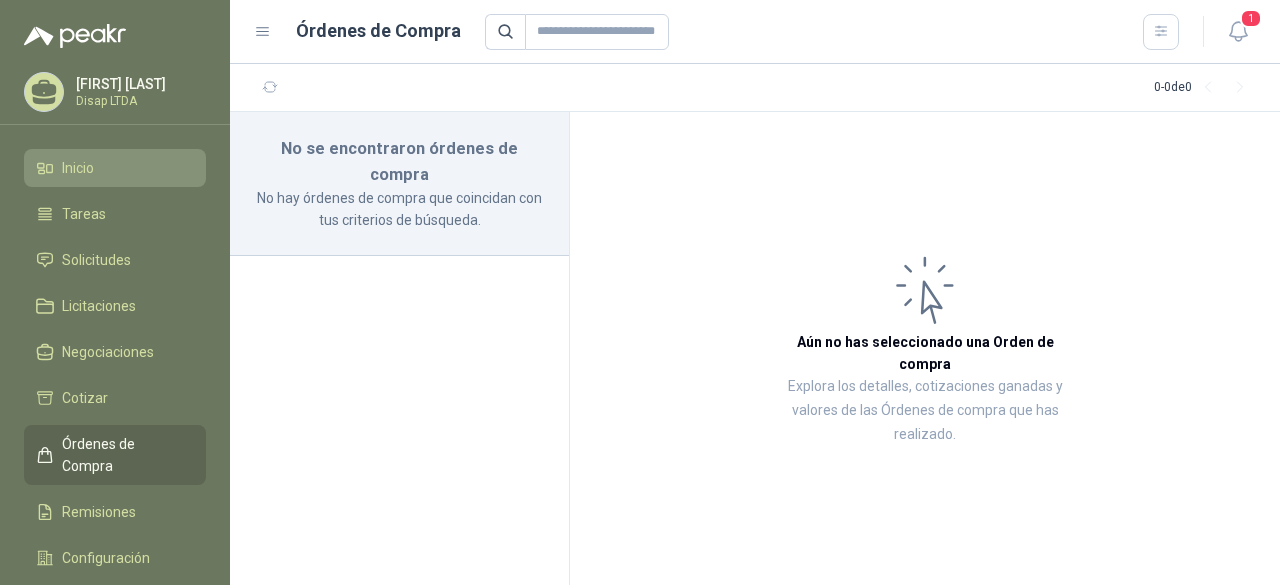click on "Inicio" at bounding box center (115, 168) 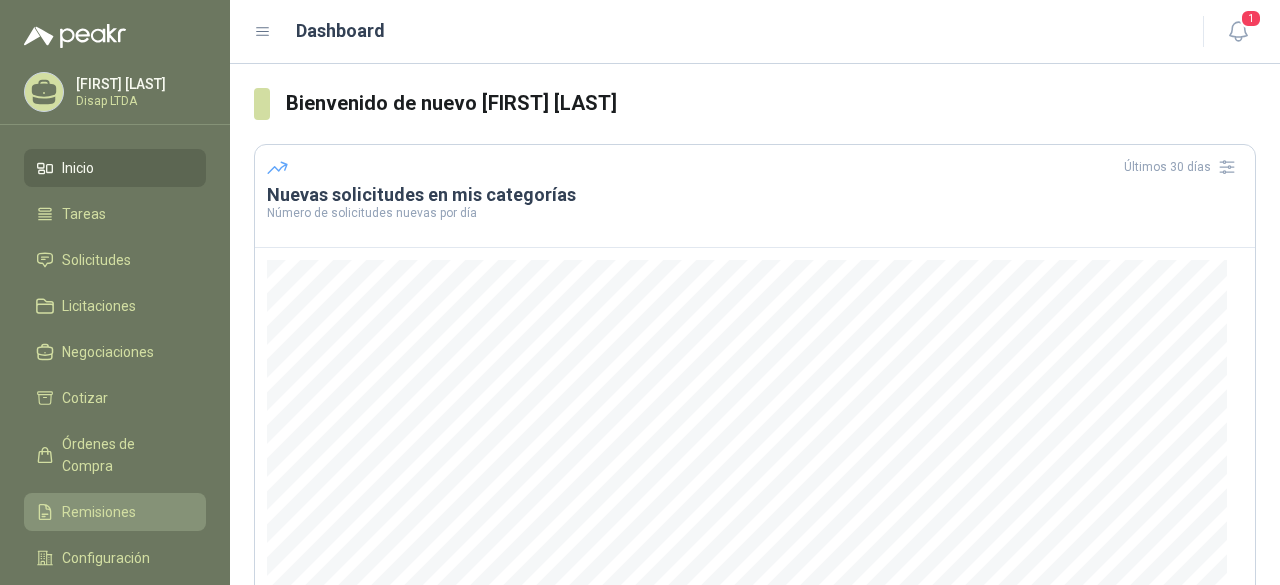 click on "Remisiones" at bounding box center [99, 512] 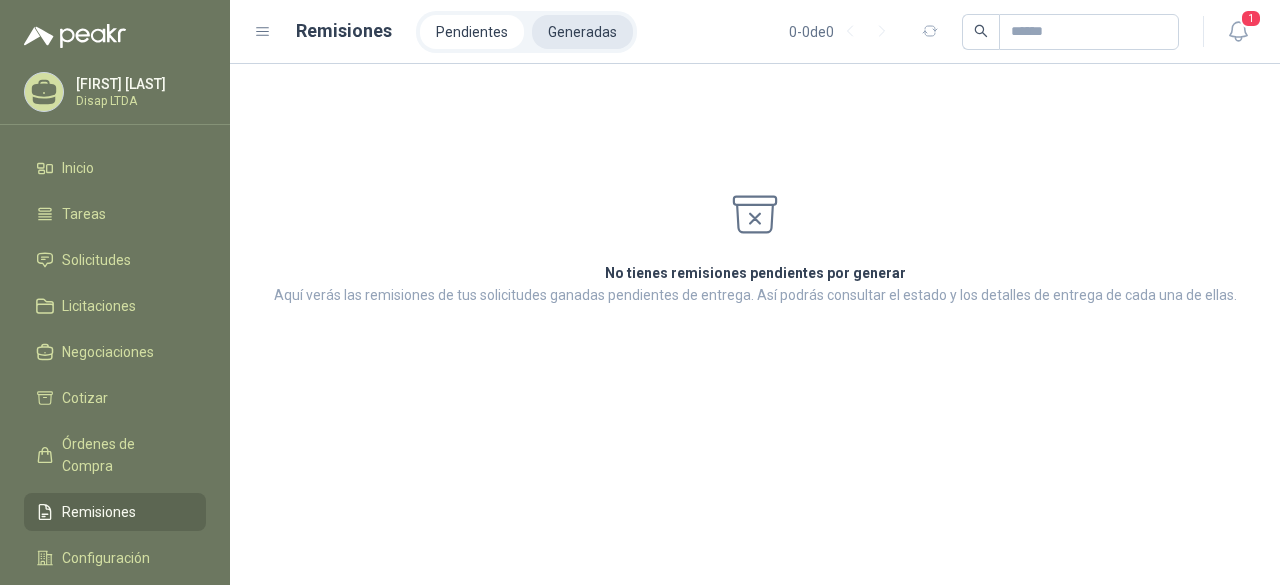 click on "Generadas" at bounding box center (582, 32) 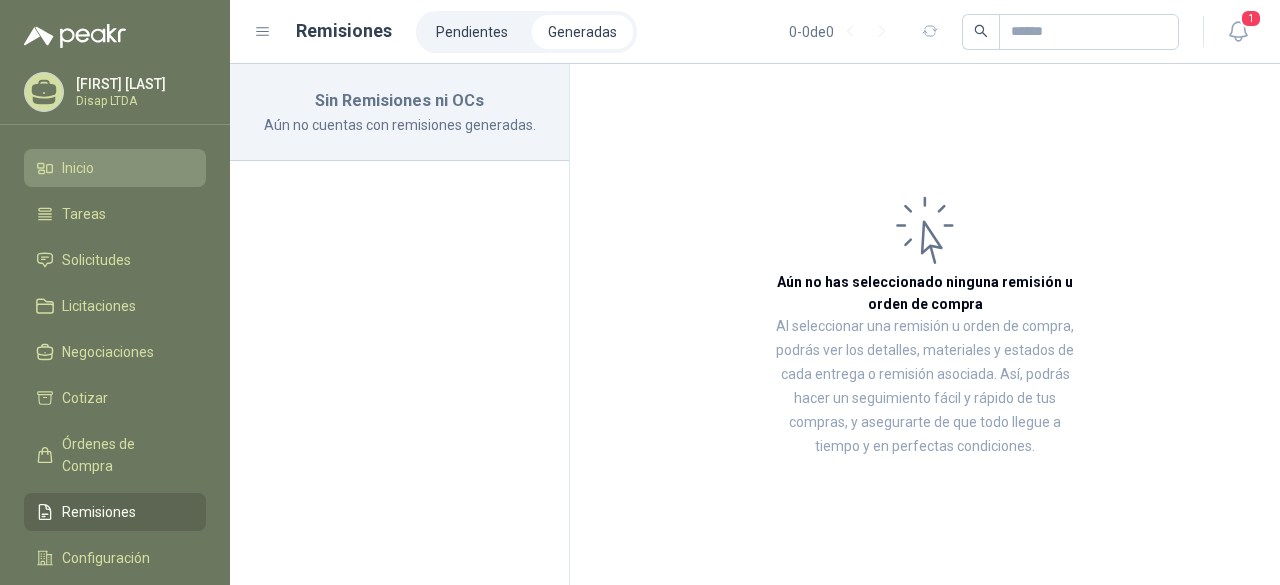click on "Inicio" at bounding box center [78, 168] 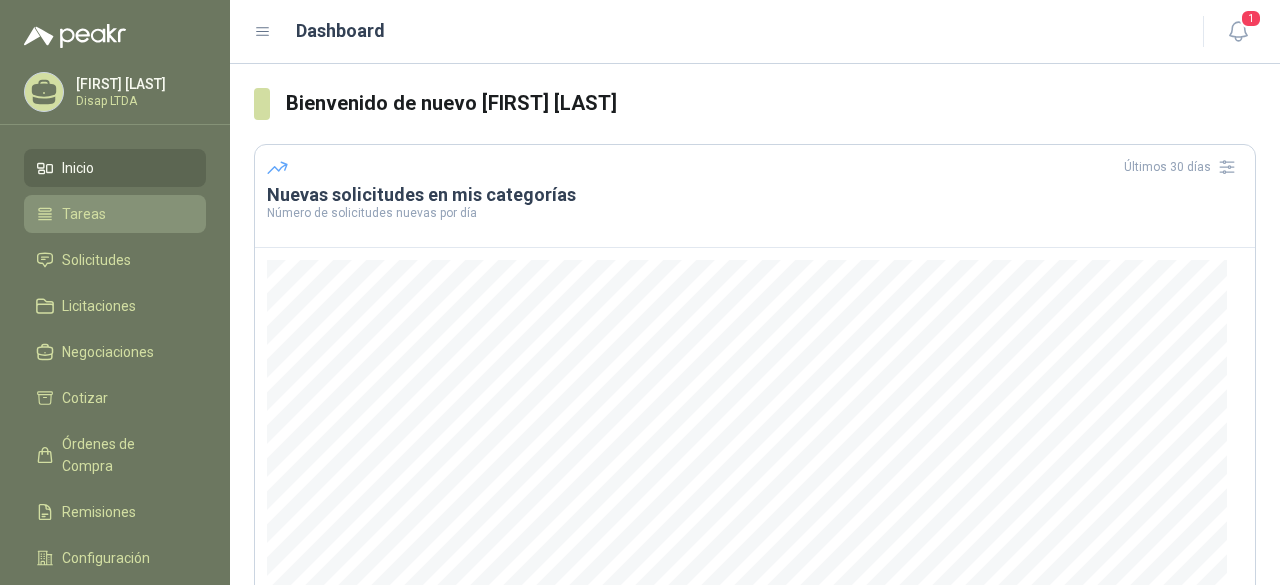 click on "Tareas" at bounding box center (115, 214) 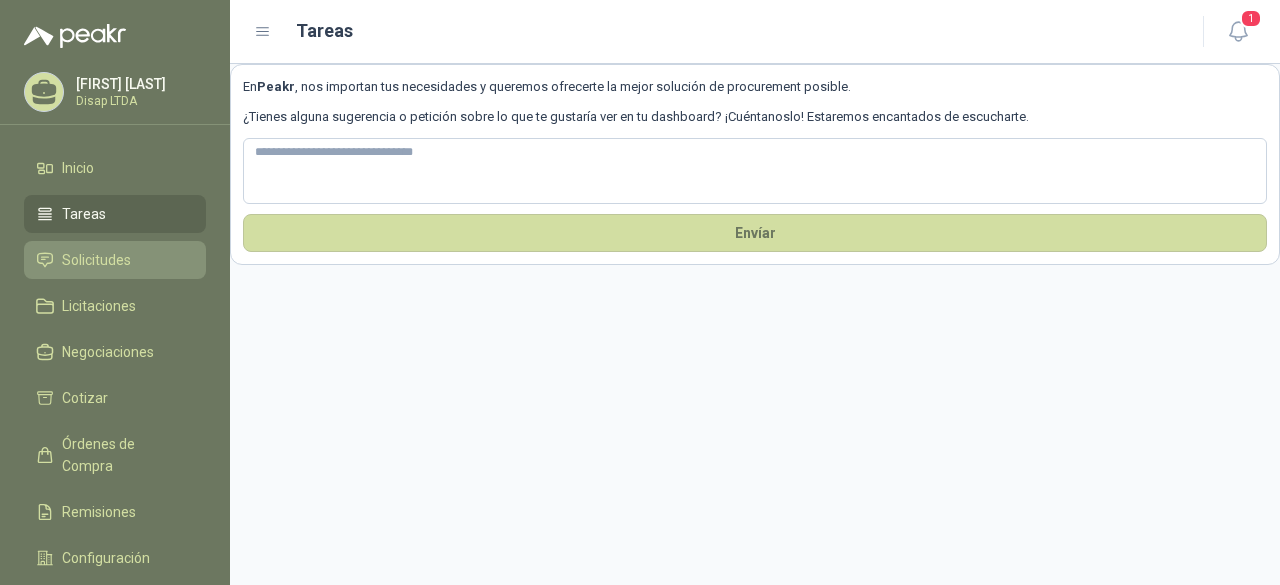 click on "Solicitudes" at bounding box center (115, 260) 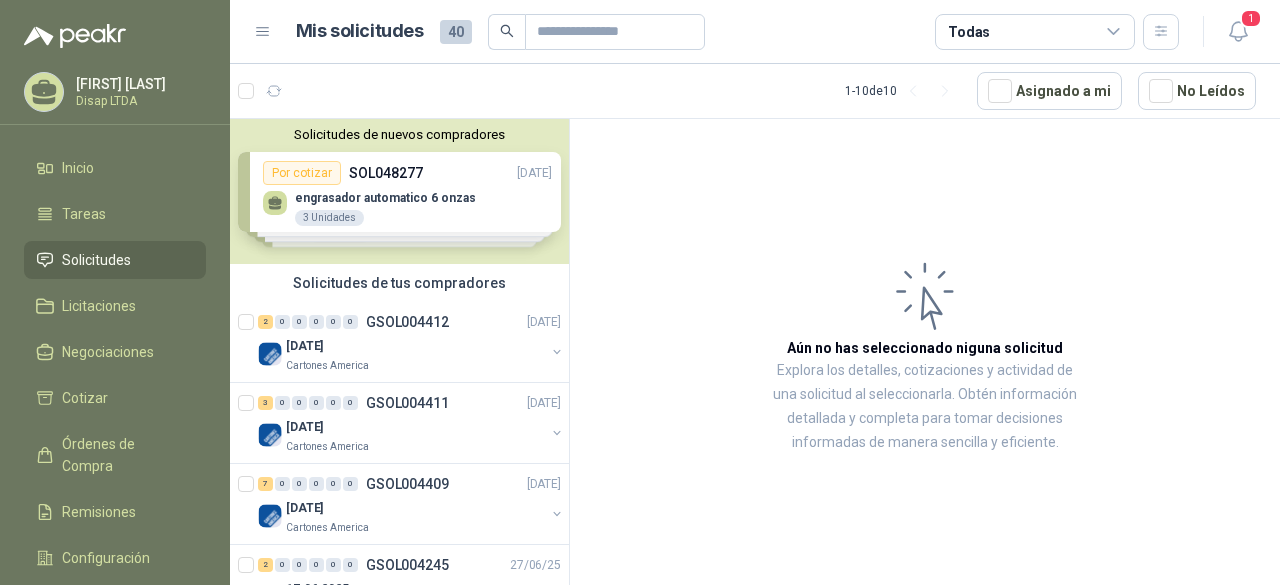 click on "Todas" at bounding box center (1035, 32) 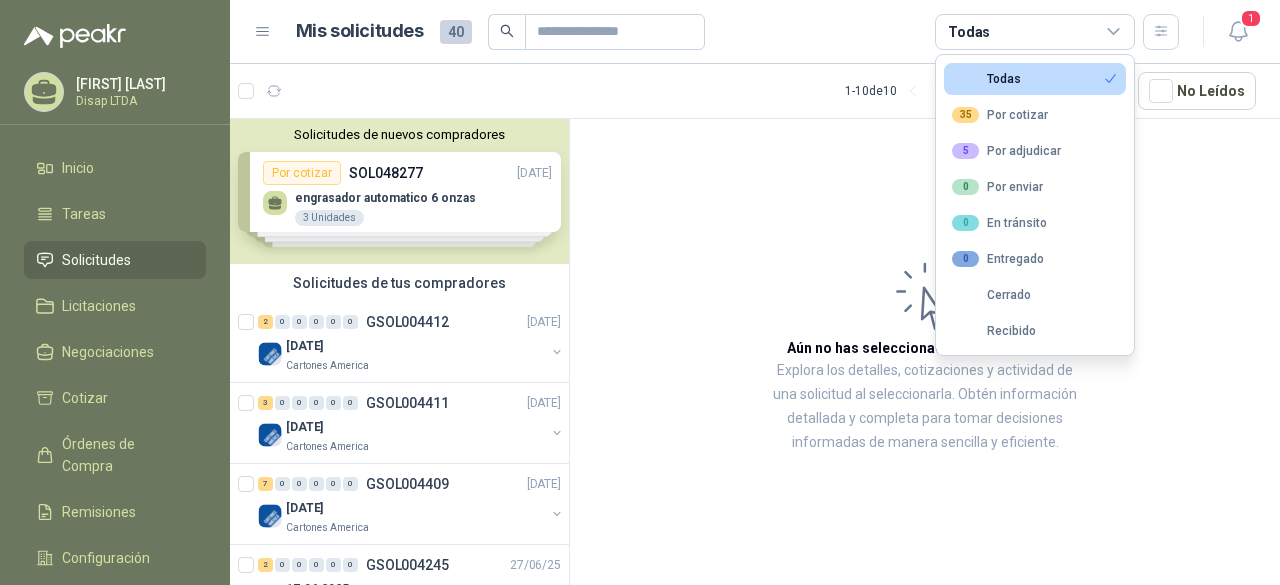 click on "Todas" at bounding box center (1035, 32) 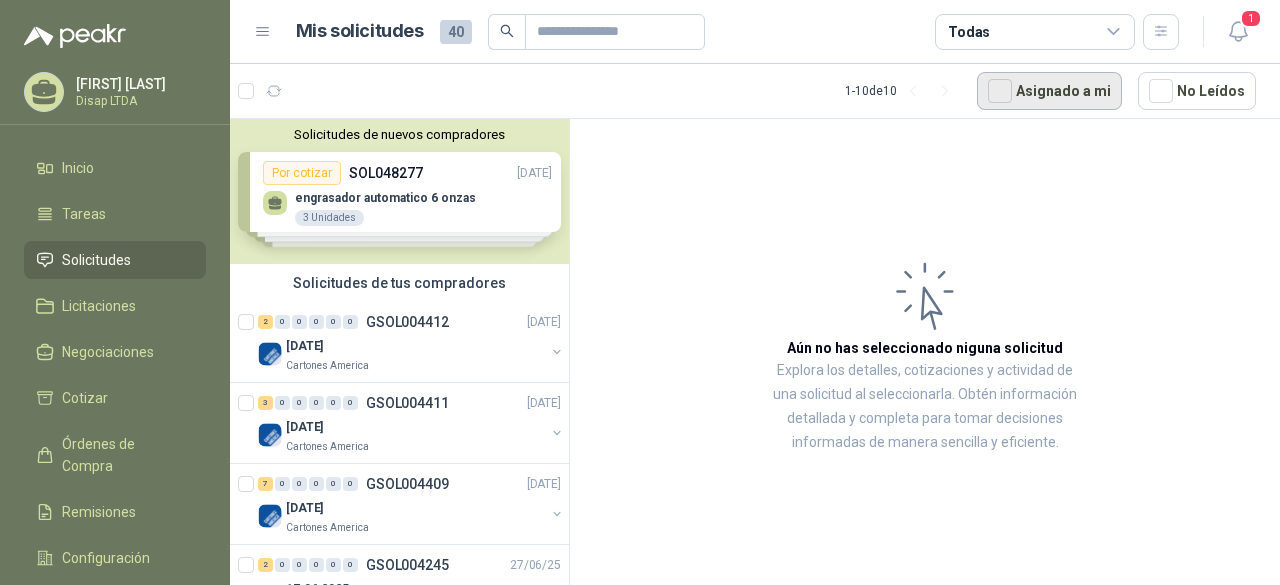 click on "Asignado a mi" at bounding box center (1049, 91) 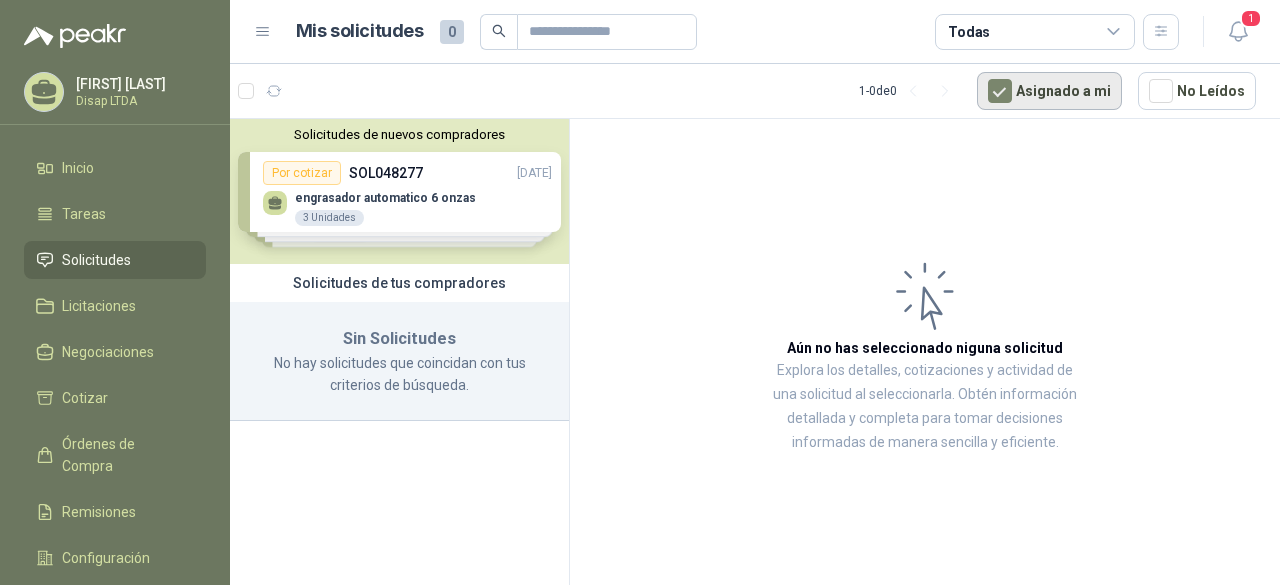click on "Asignado a mi" at bounding box center (1049, 91) 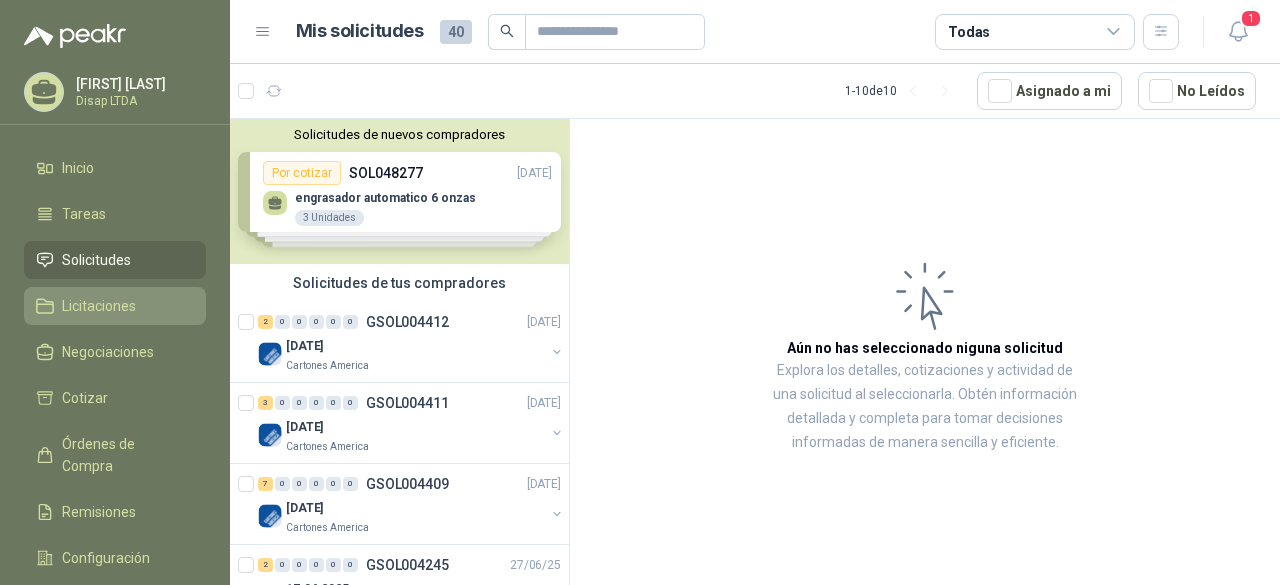 click on "Licitaciones" at bounding box center (115, 306) 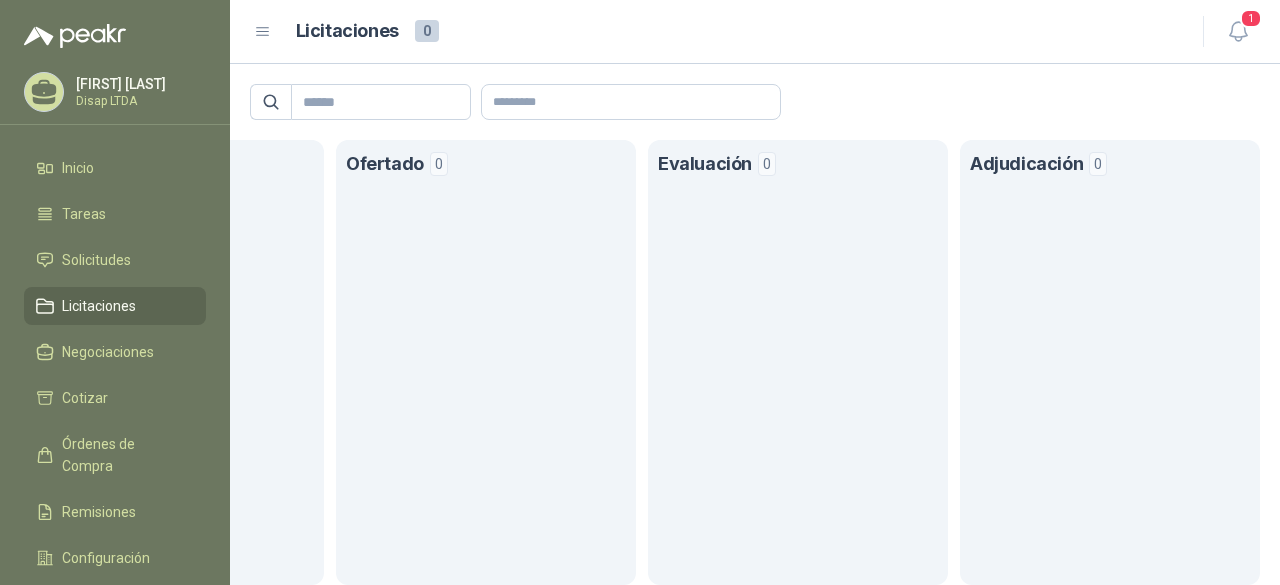scroll, scrollTop: 0, scrollLeft: 0, axis: both 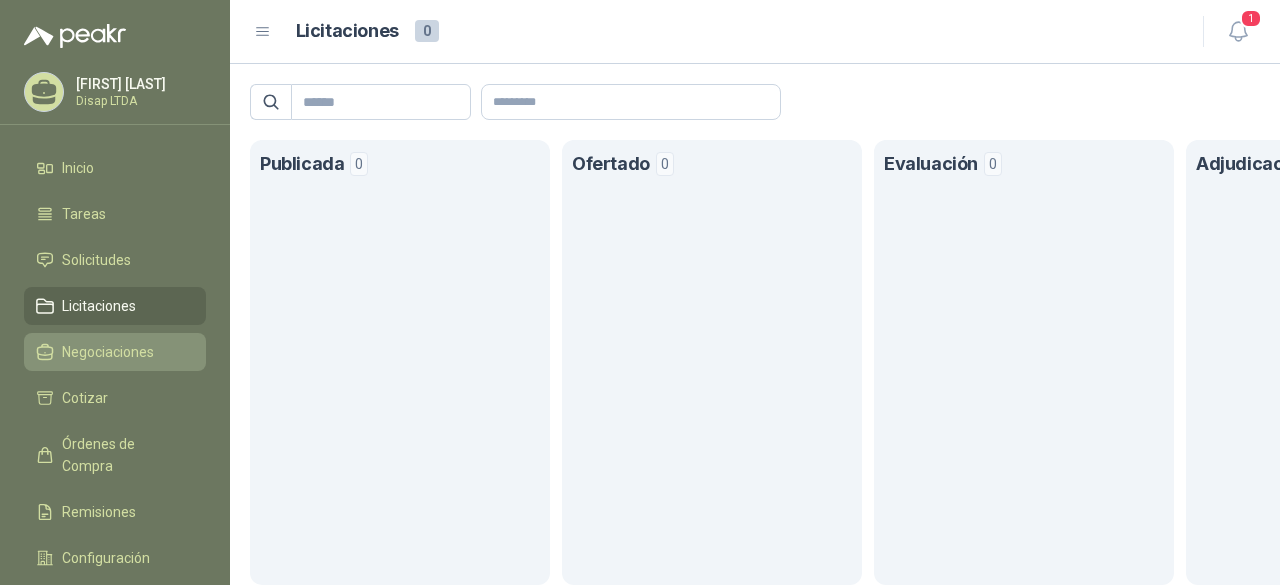 click on "Negociaciones" at bounding box center (108, 352) 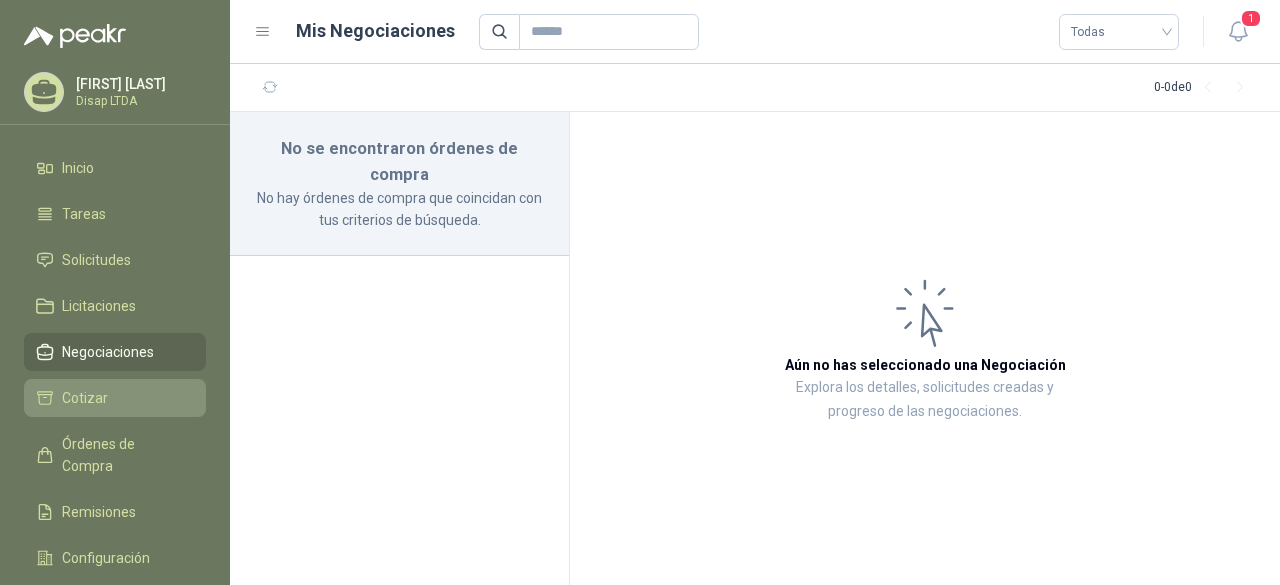 click on "Cotizar" at bounding box center (115, 398) 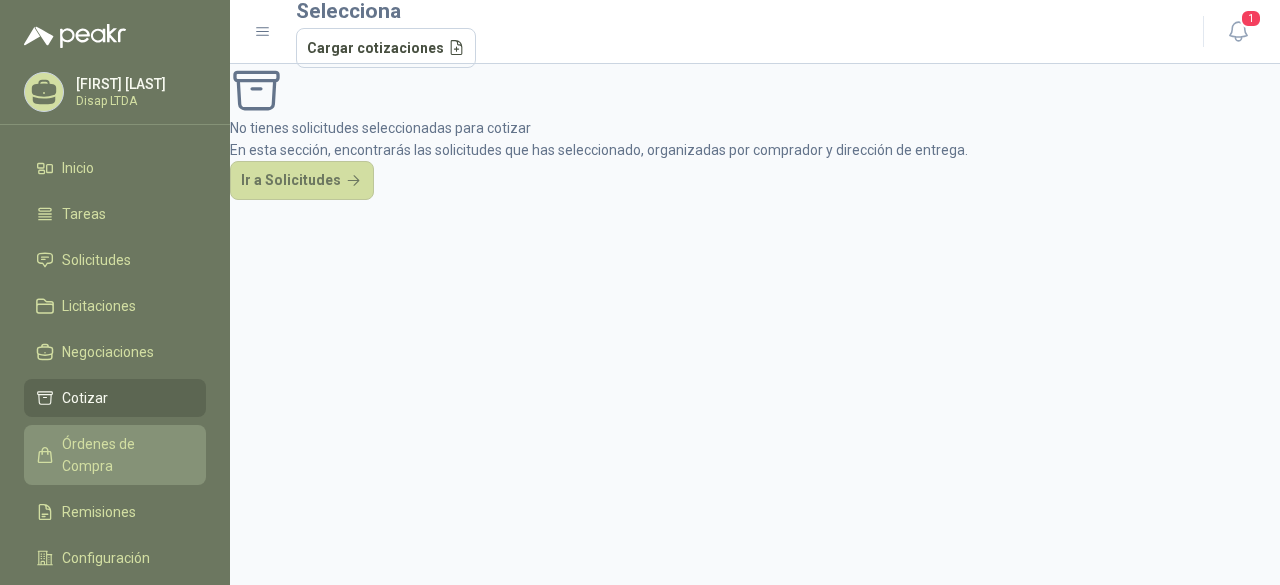 click on "Órdenes de Compra" at bounding box center (115, 455) 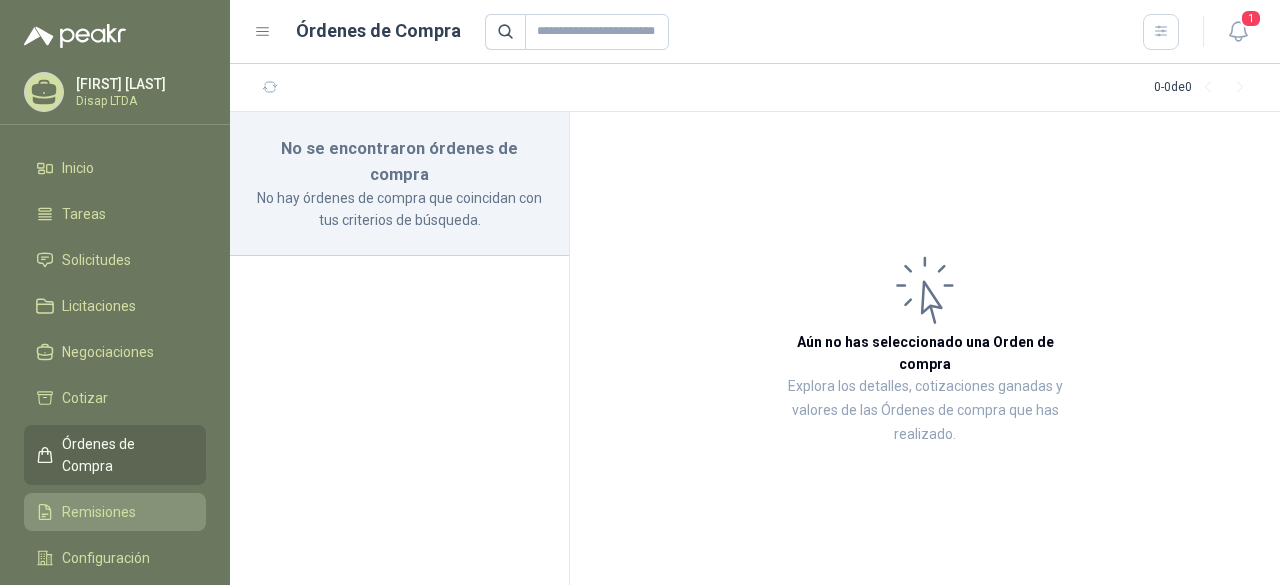 click on "Remisiones" at bounding box center (115, 512) 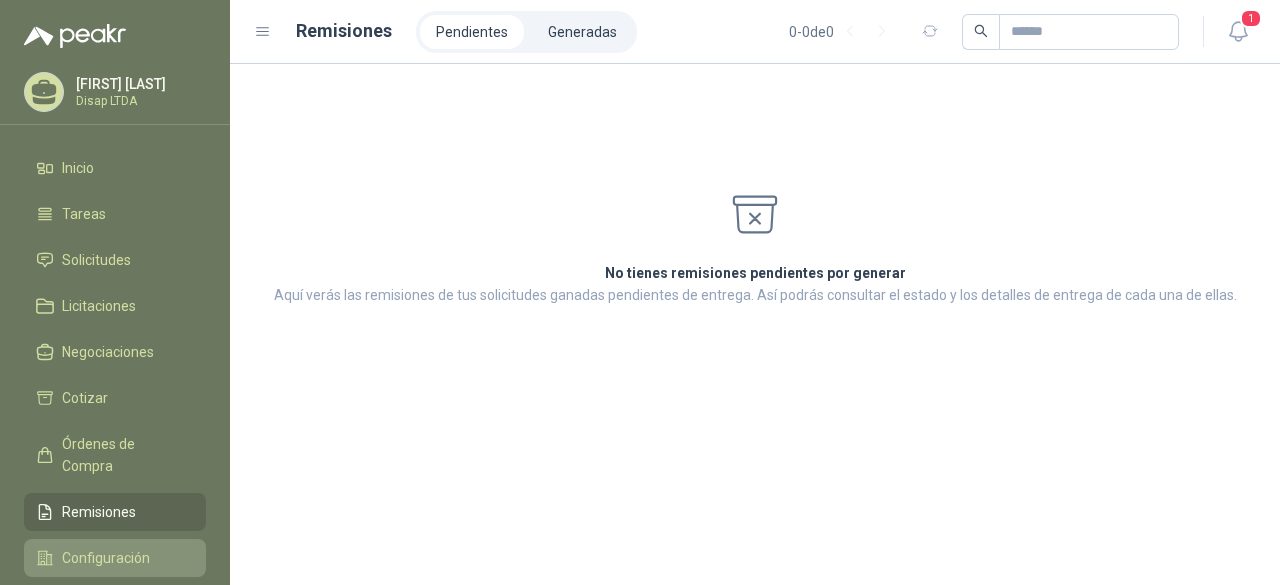 click on "Configuración" at bounding box center (115, 558) 